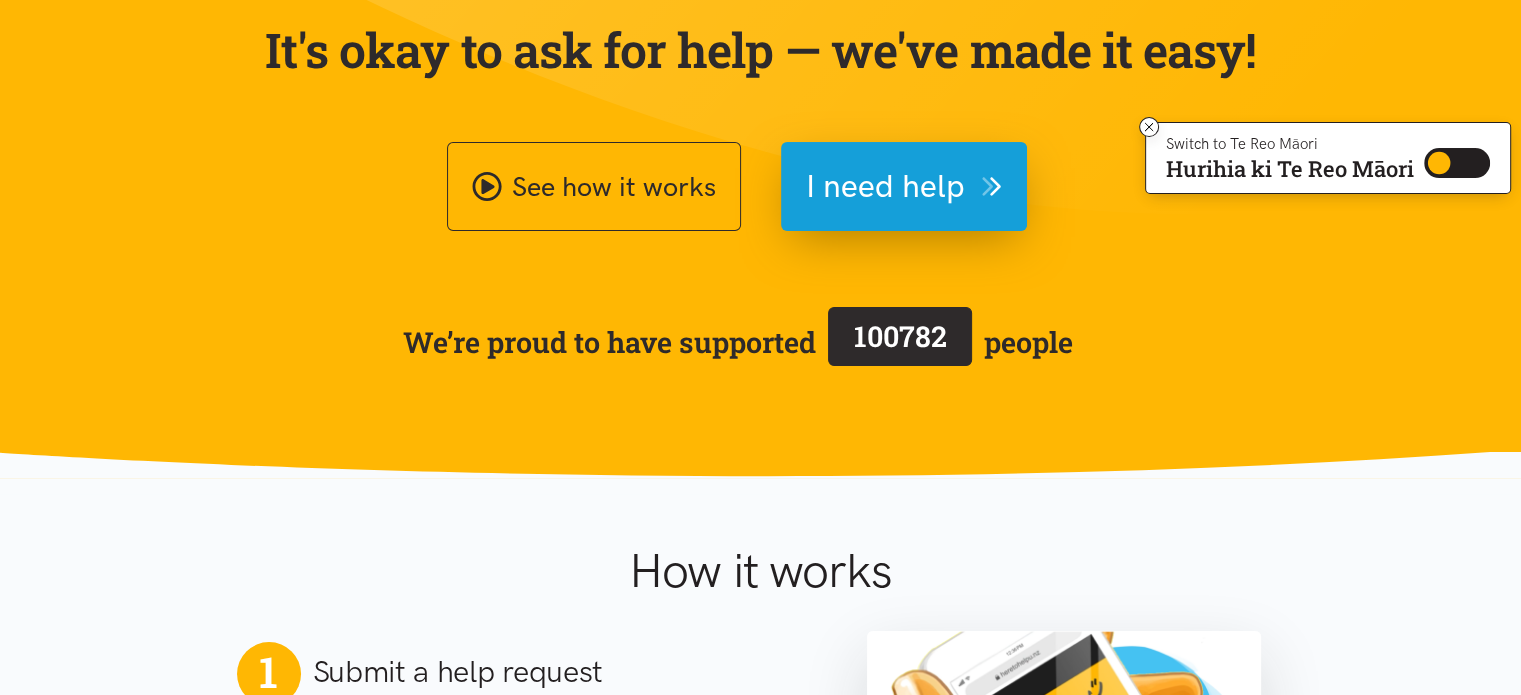 scroll, scrollTop: 0, scrollLeft: 0, axis: both 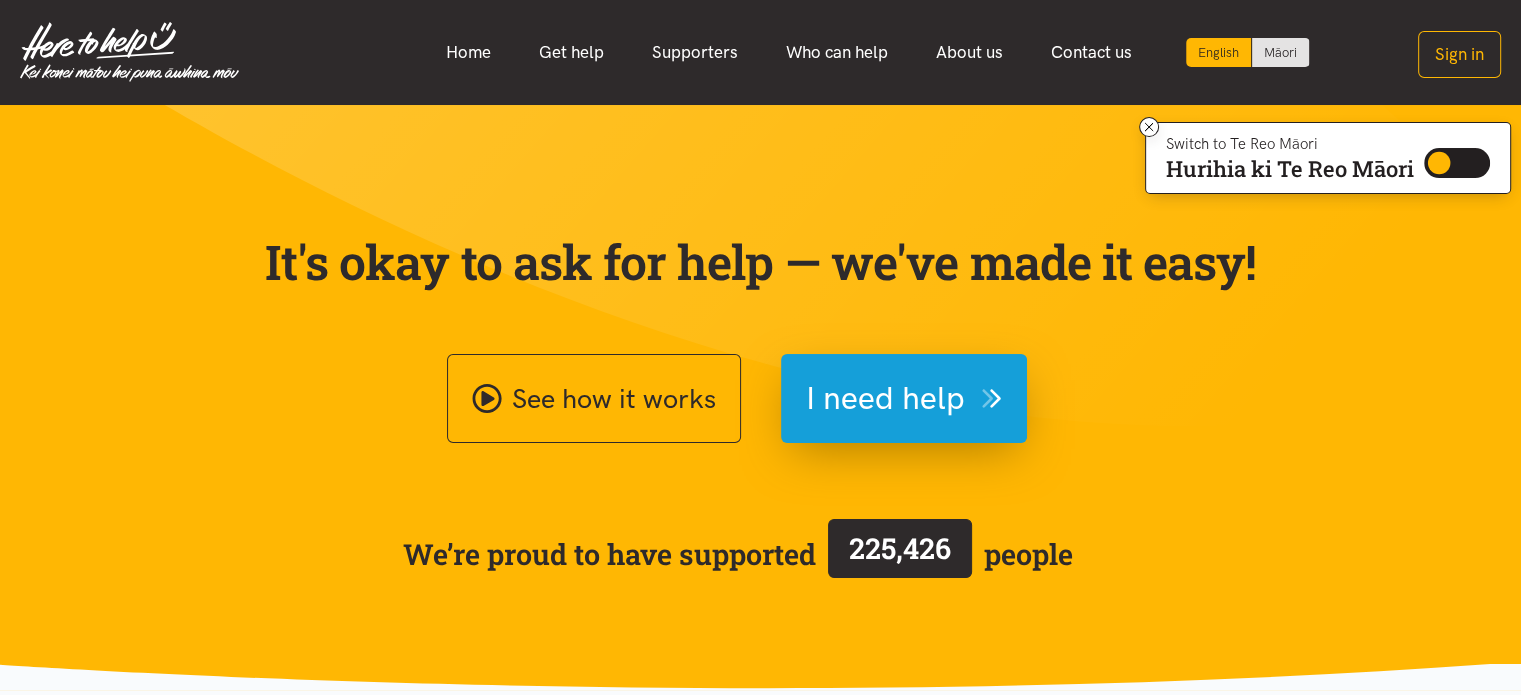 click on "Skip to content
Switch to Te Reo Māori
Hurihia ki Te Reo Māori
Switch to Te Reo Māori
English
Māori
Home
Get help
Supporters" at bounding box center [760, 1552] 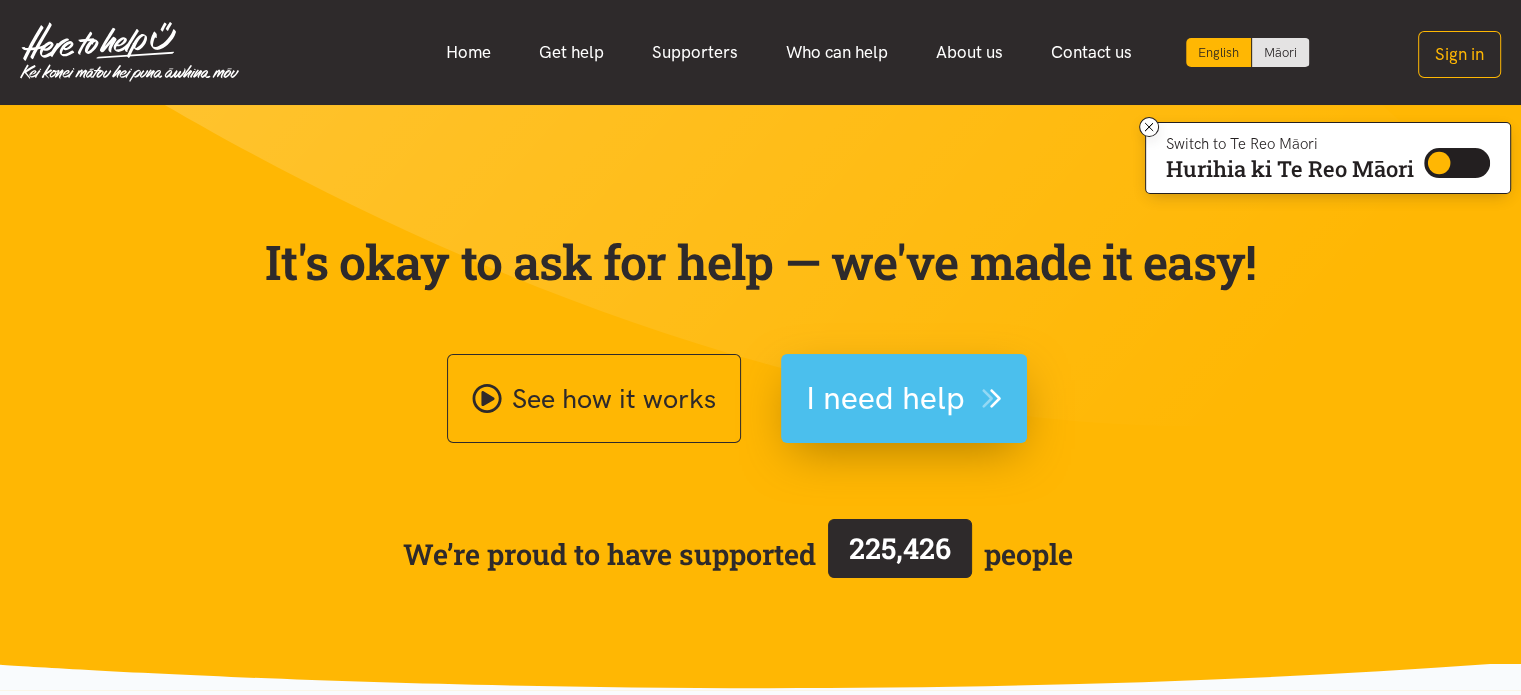 click on "I need help" at bounding box center (885, 398) 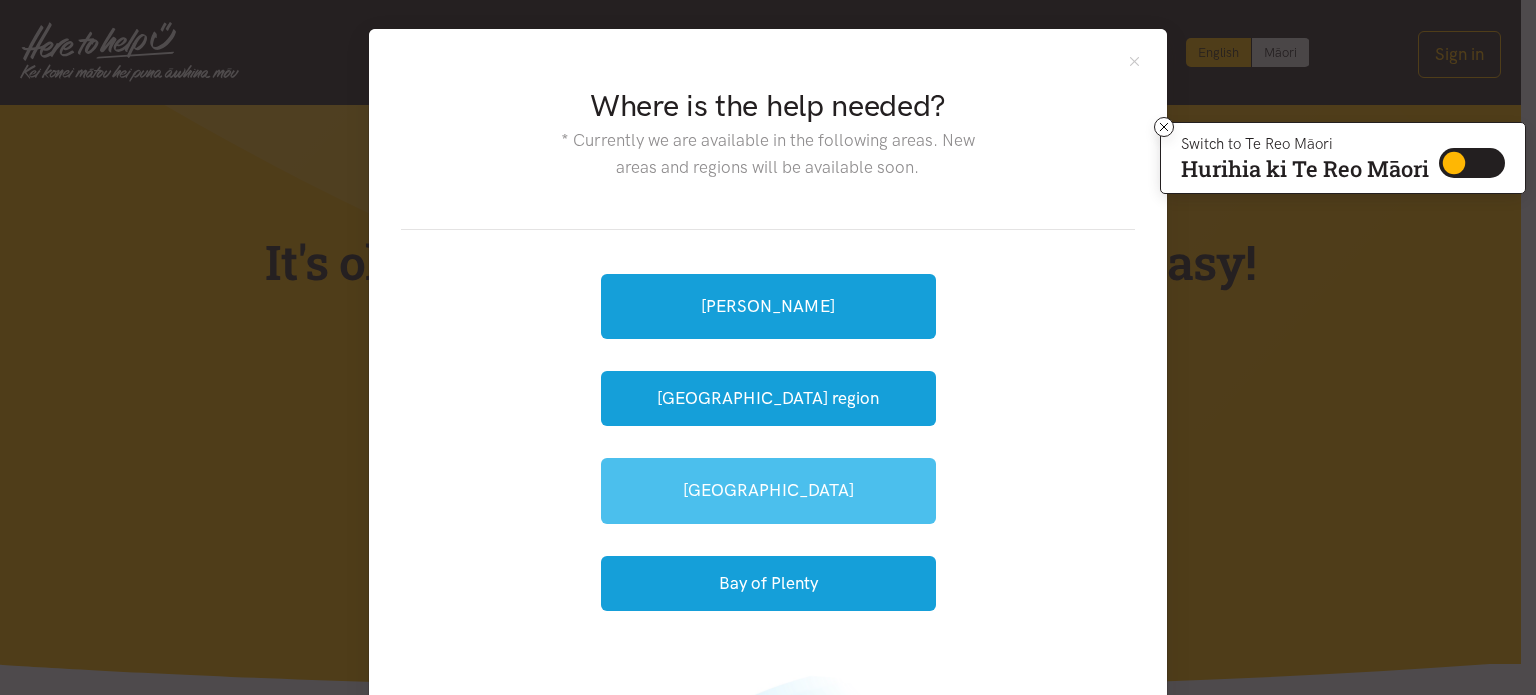 click on "[GEOGRAPHIC_DATA]" at bounding box center (768, 490) 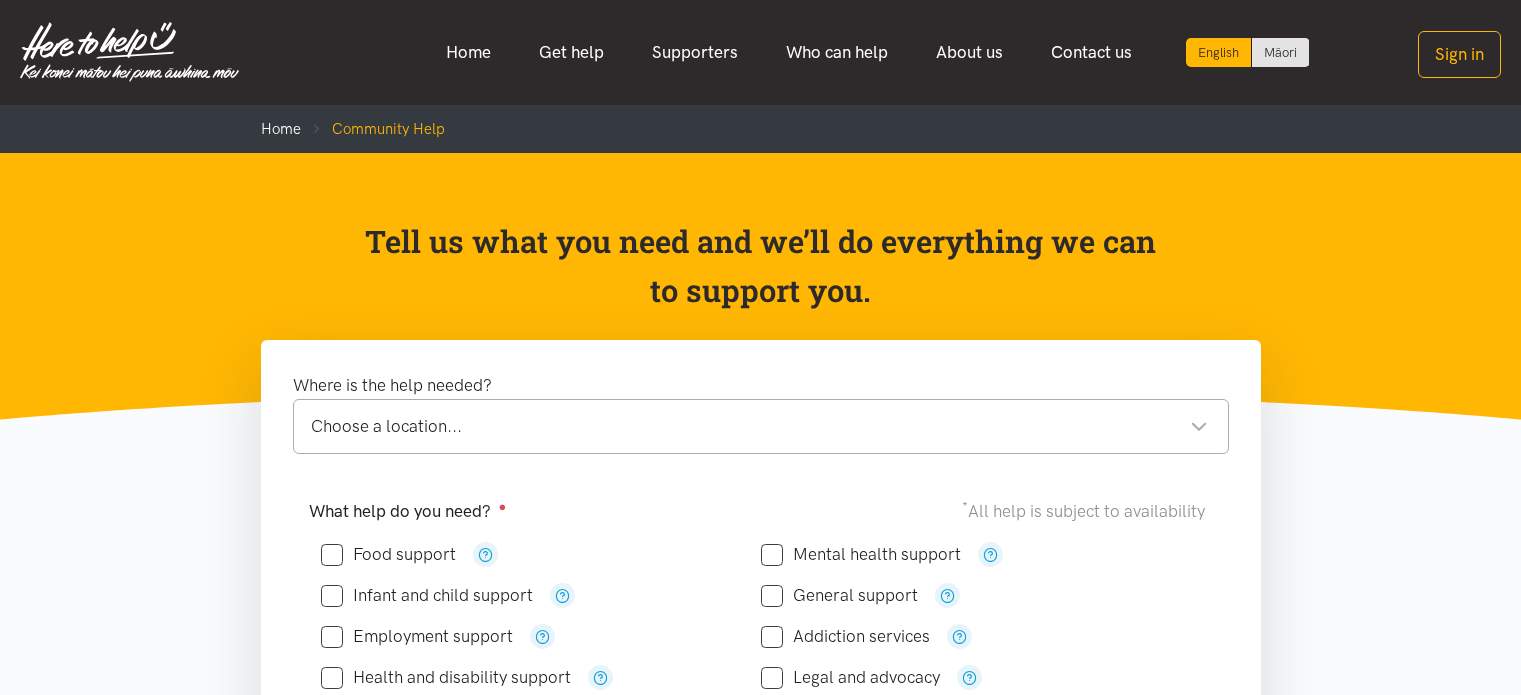 scroll, scrollTop: 0, scrollLeft: 0, axis: both 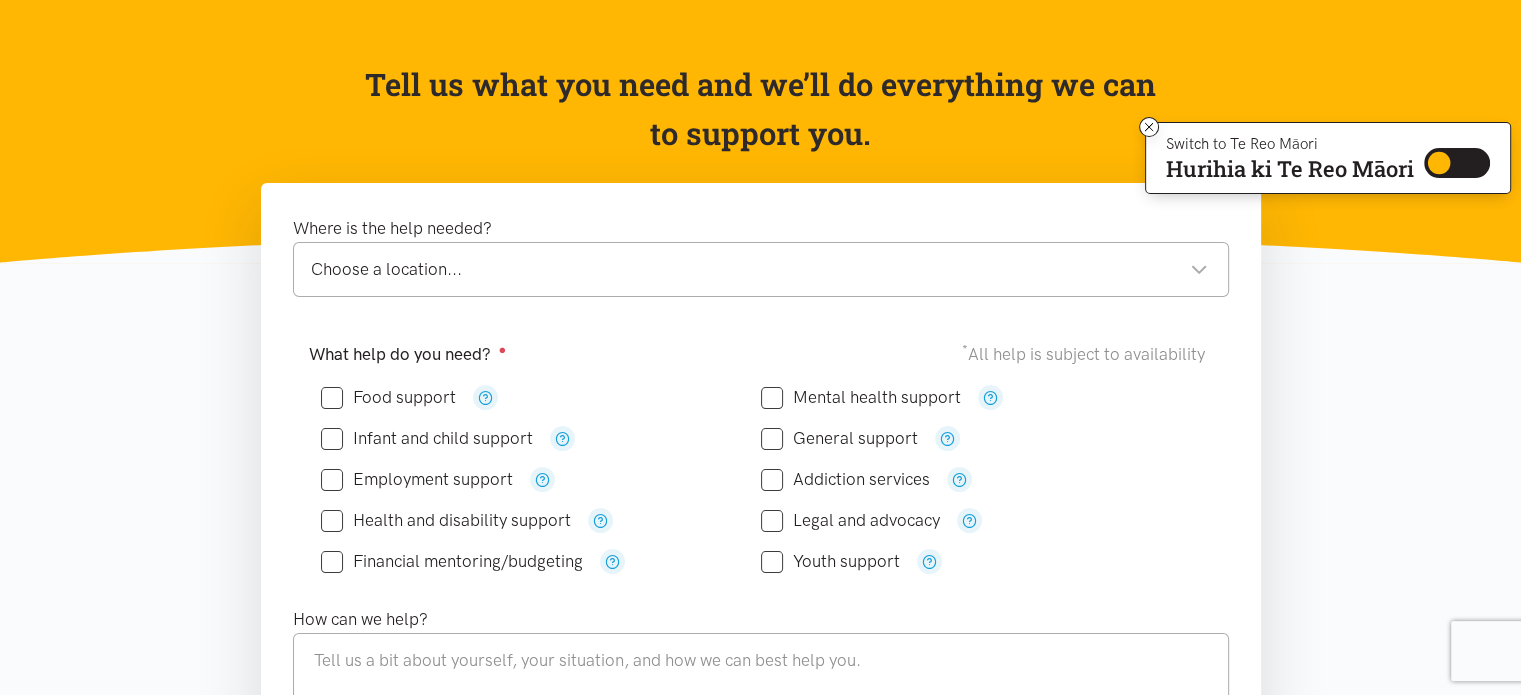click on "Food support" at bounding box center (388, 397) 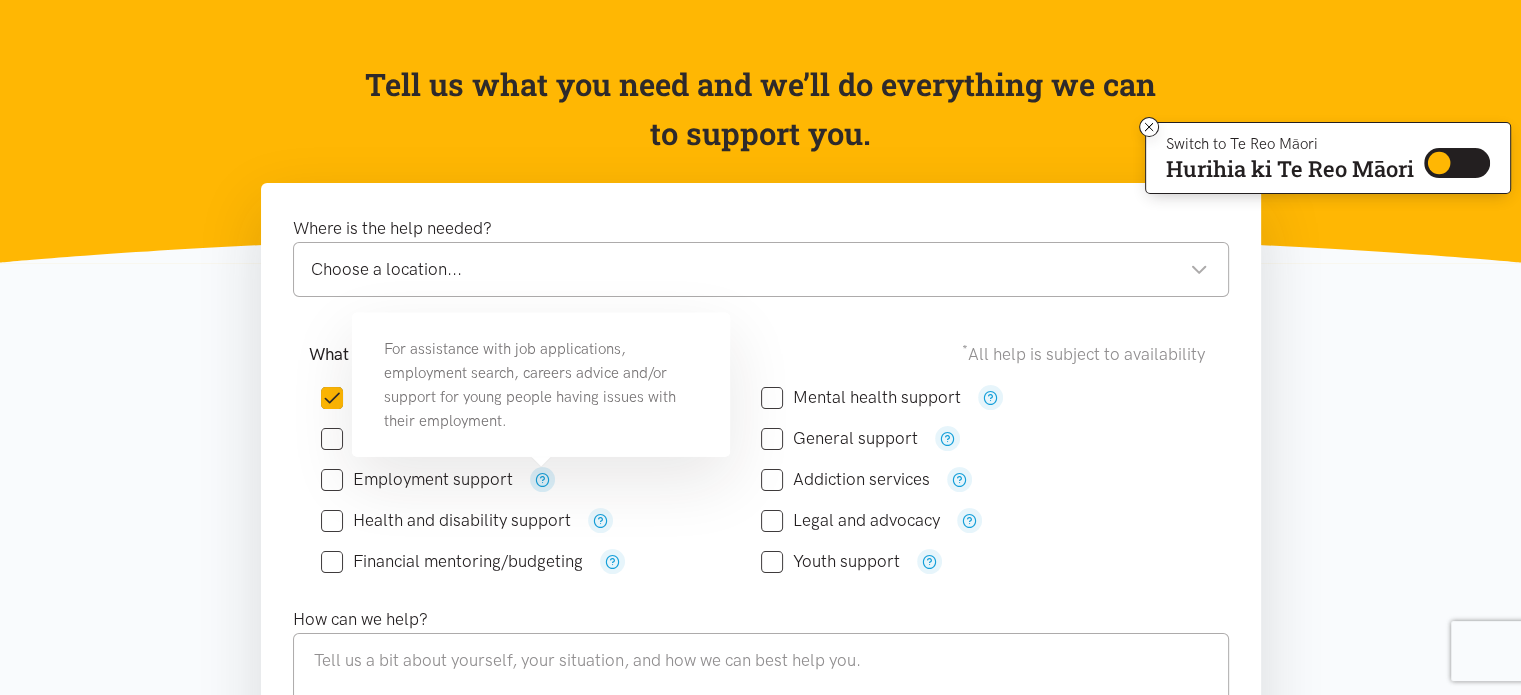 click at bounding box center [542, 479] 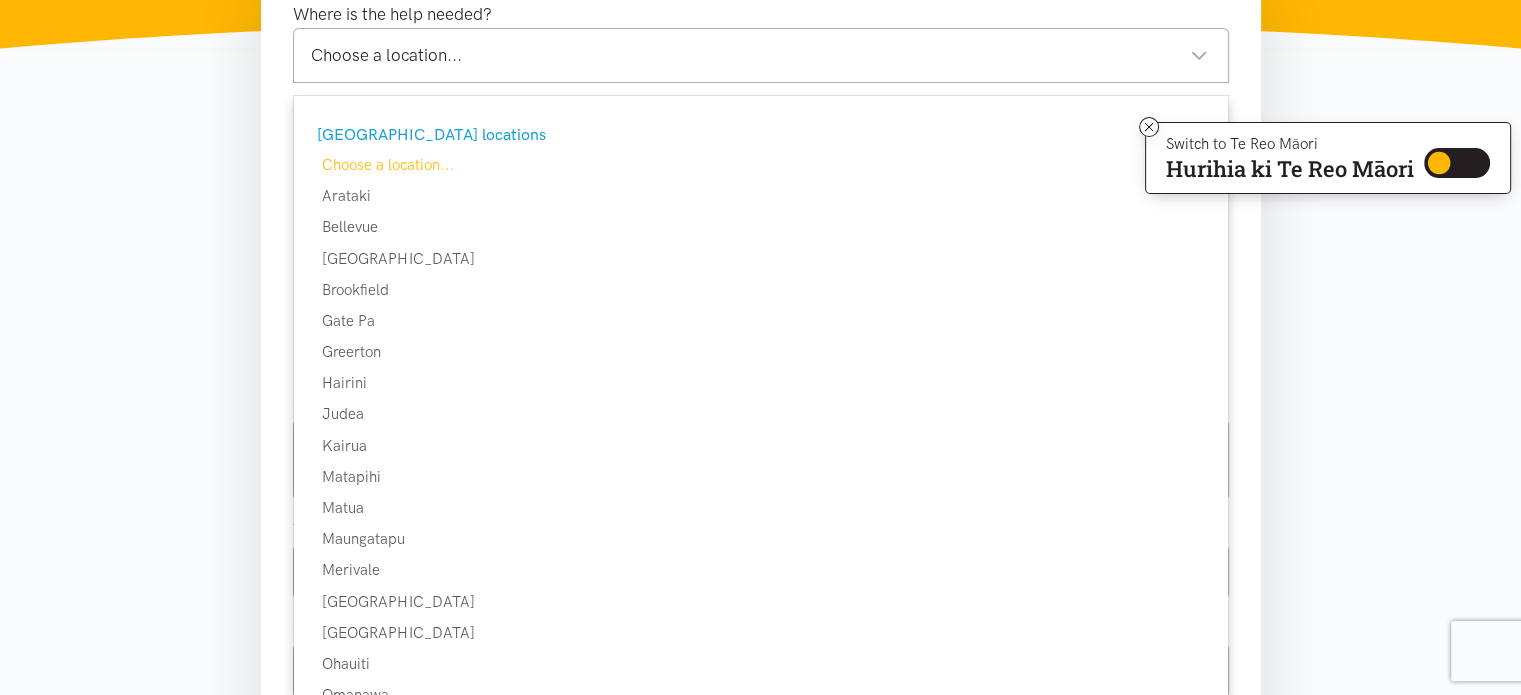 scroll, scrollTop: 374, scrollLeft: 0, axis: vertical 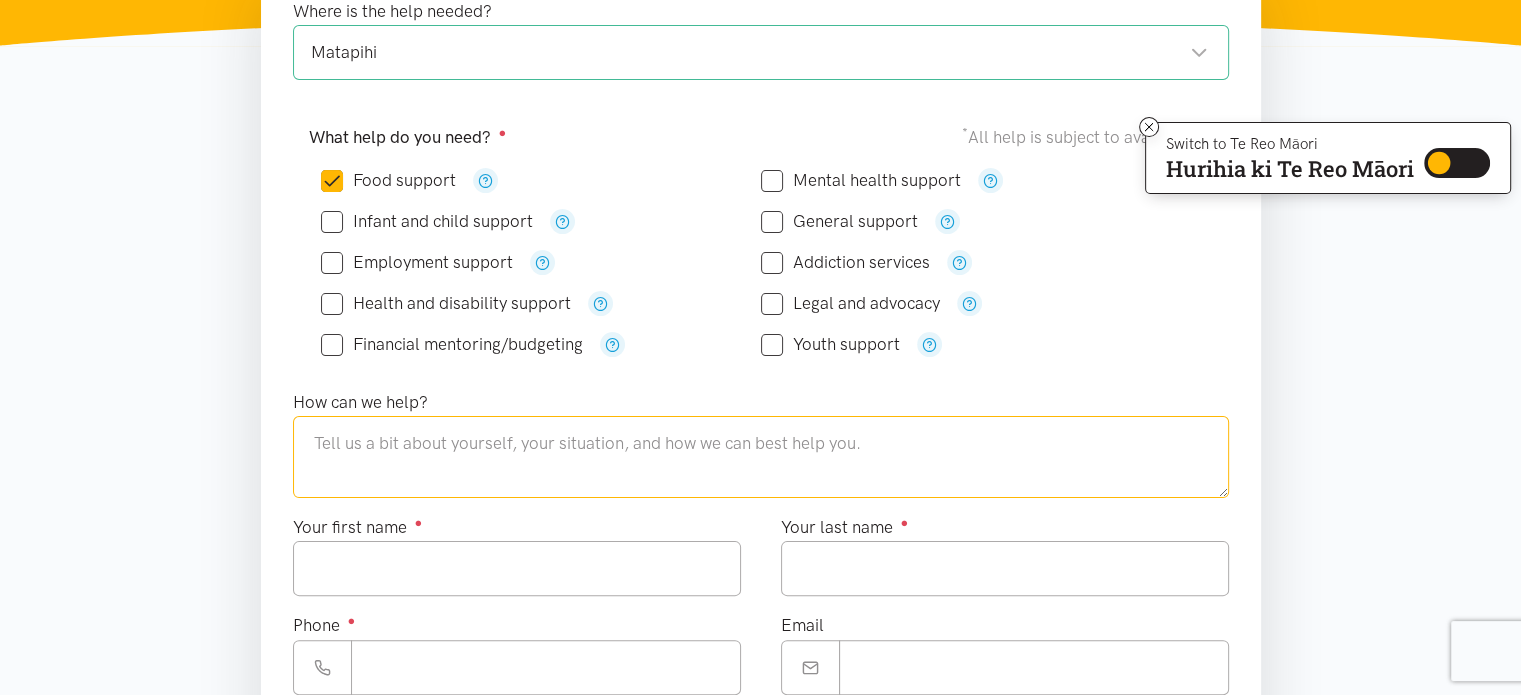 click at bounding box center [761, 457] 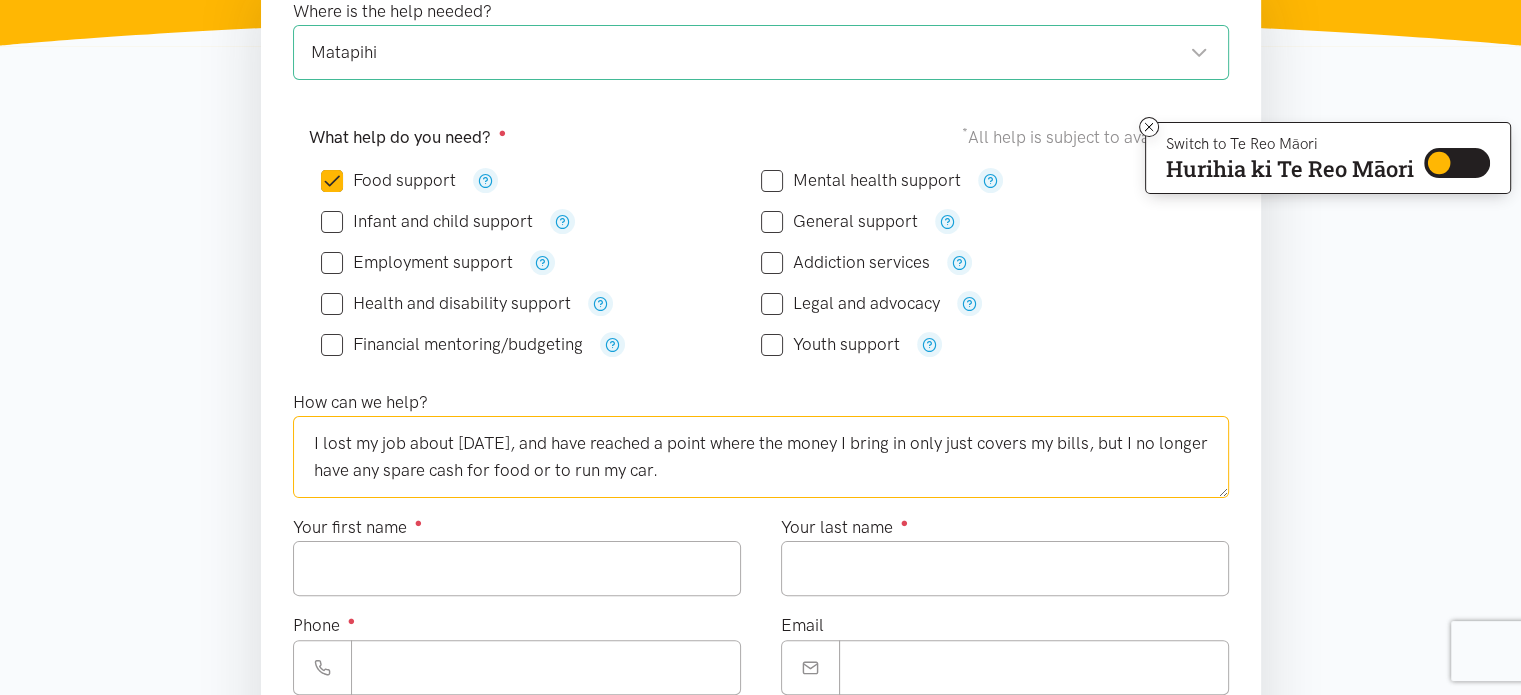 type on "I lost my job about 4 months ago, and have reached a point where the money I bring in only just covers my bills, but I no longer have any spare cash for food or to run my car." 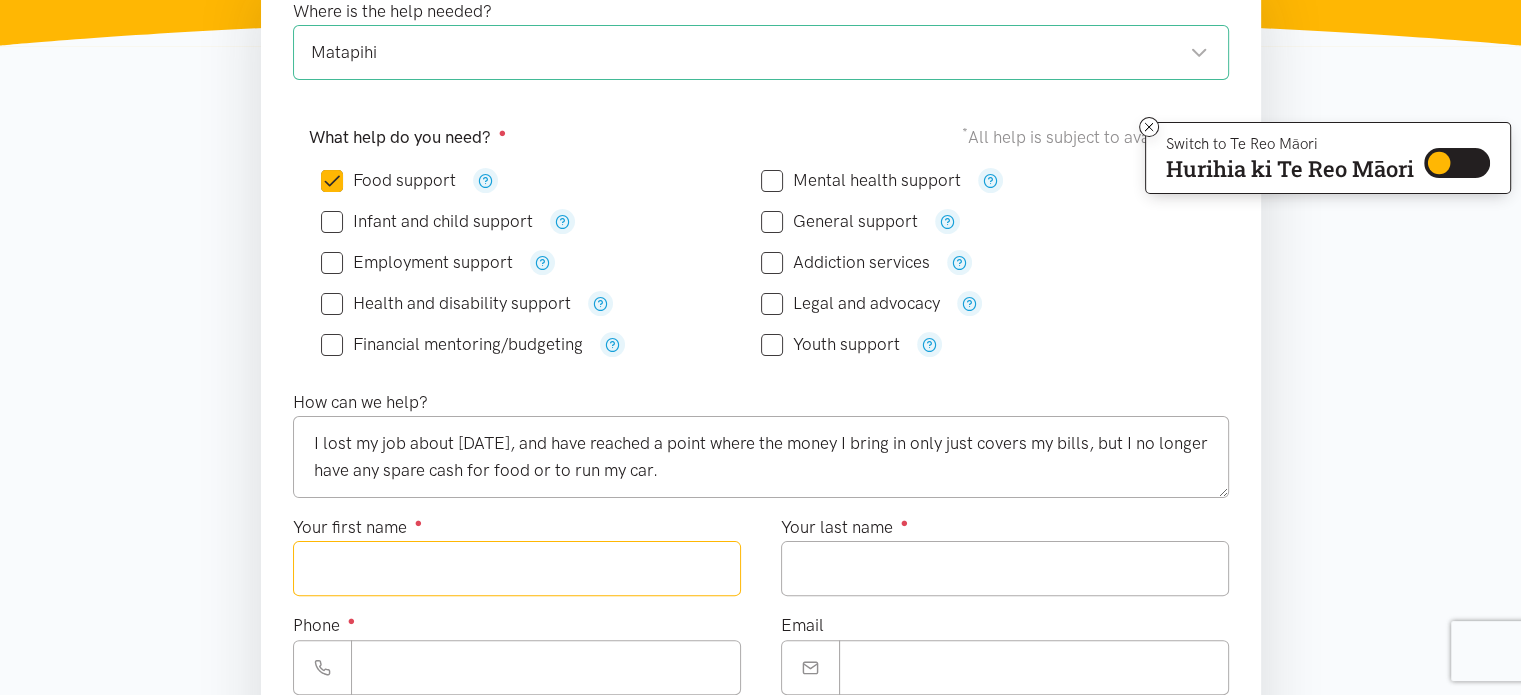 click on "Your first name ●" at bounding box center [517, 568] 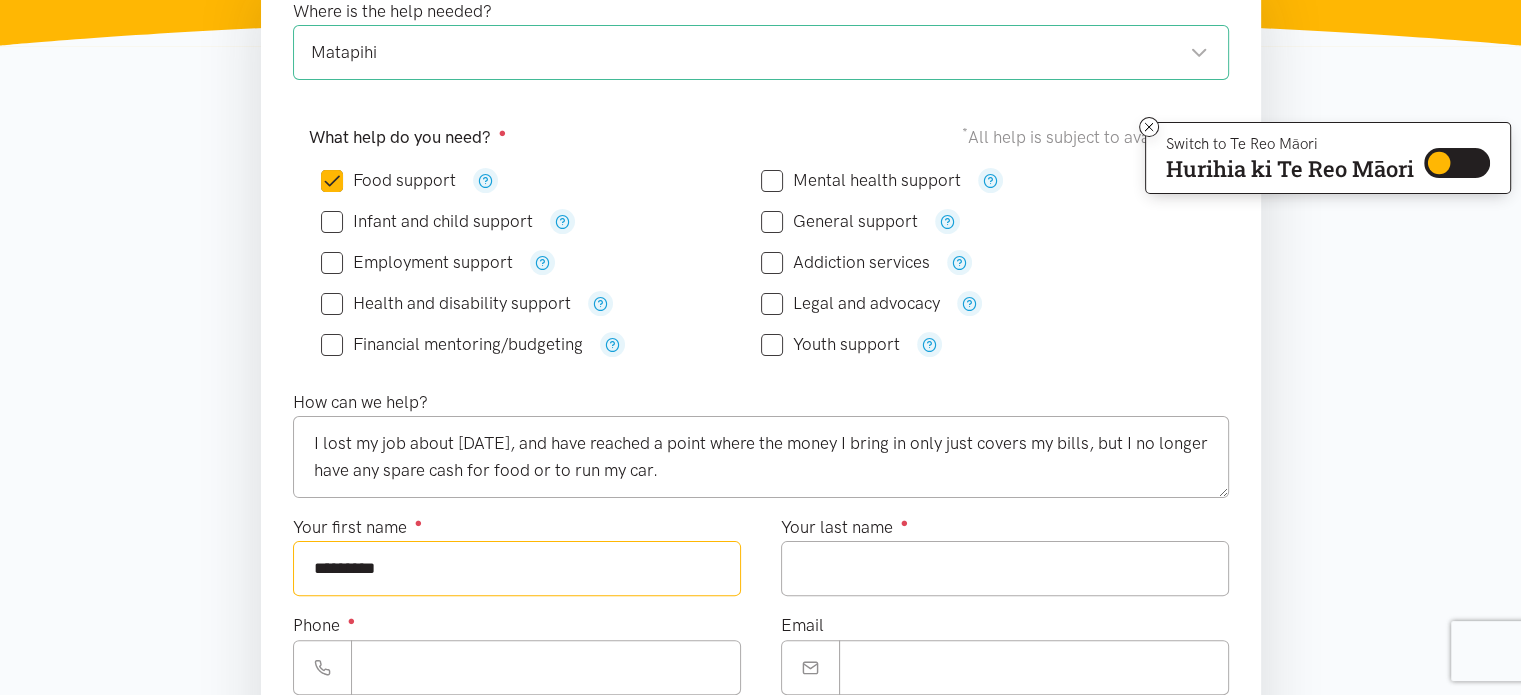 type on "*********" 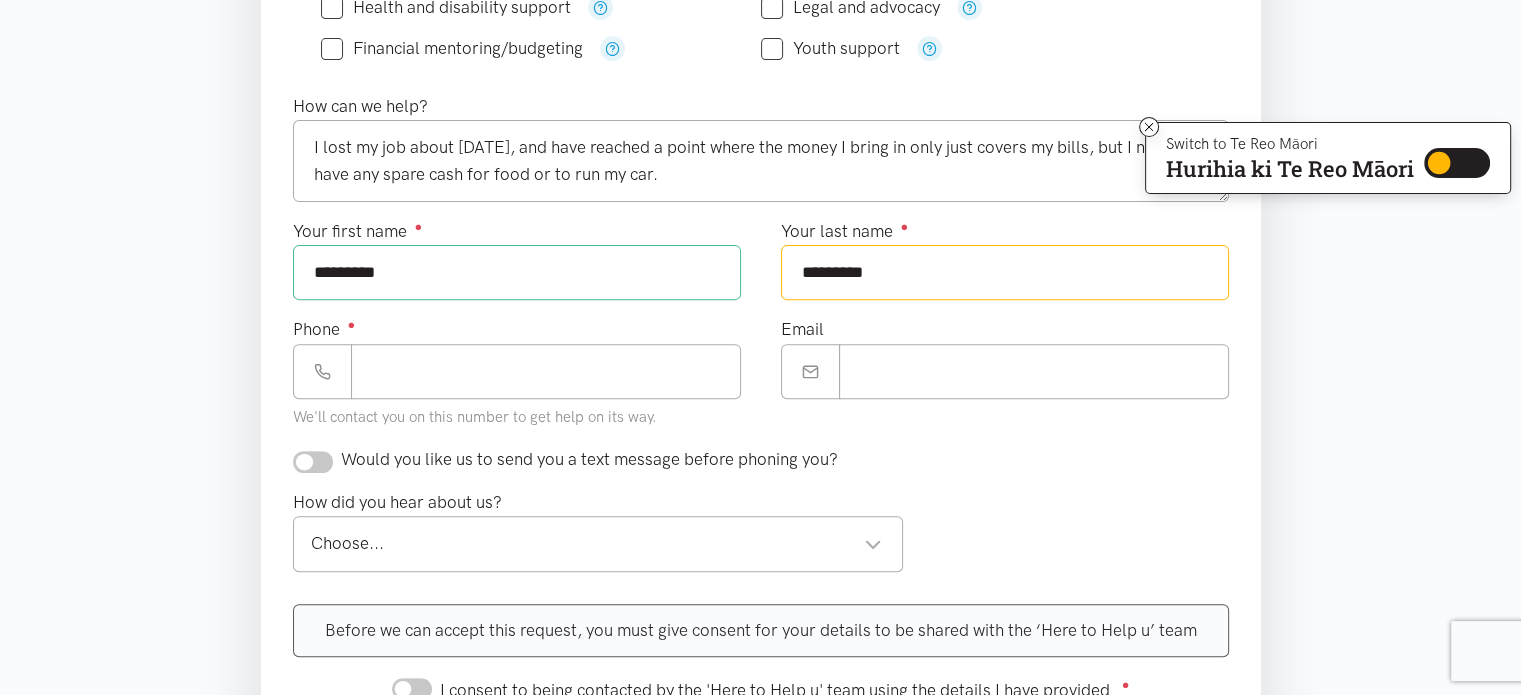 scroll, scrollTop: 673, scrollLeft: 0, axis: vertical 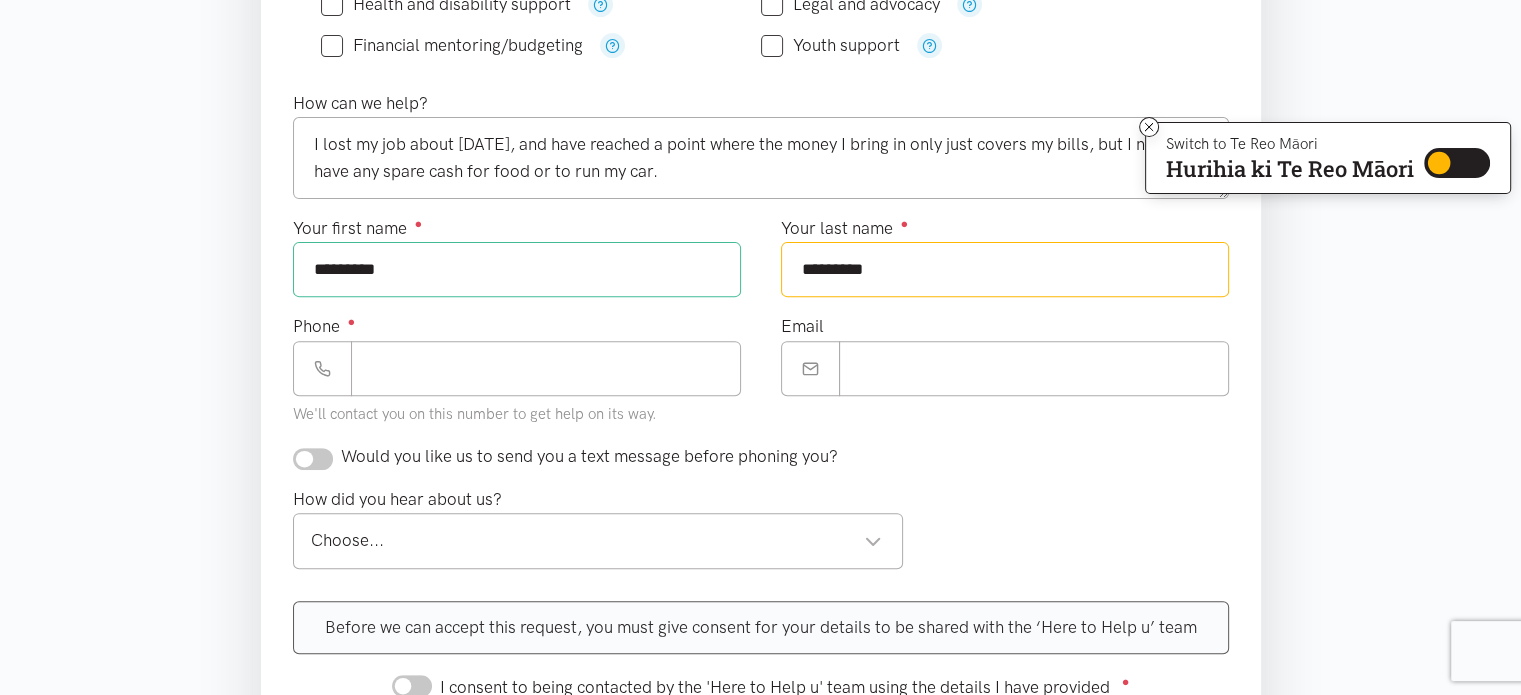 type on "*********" 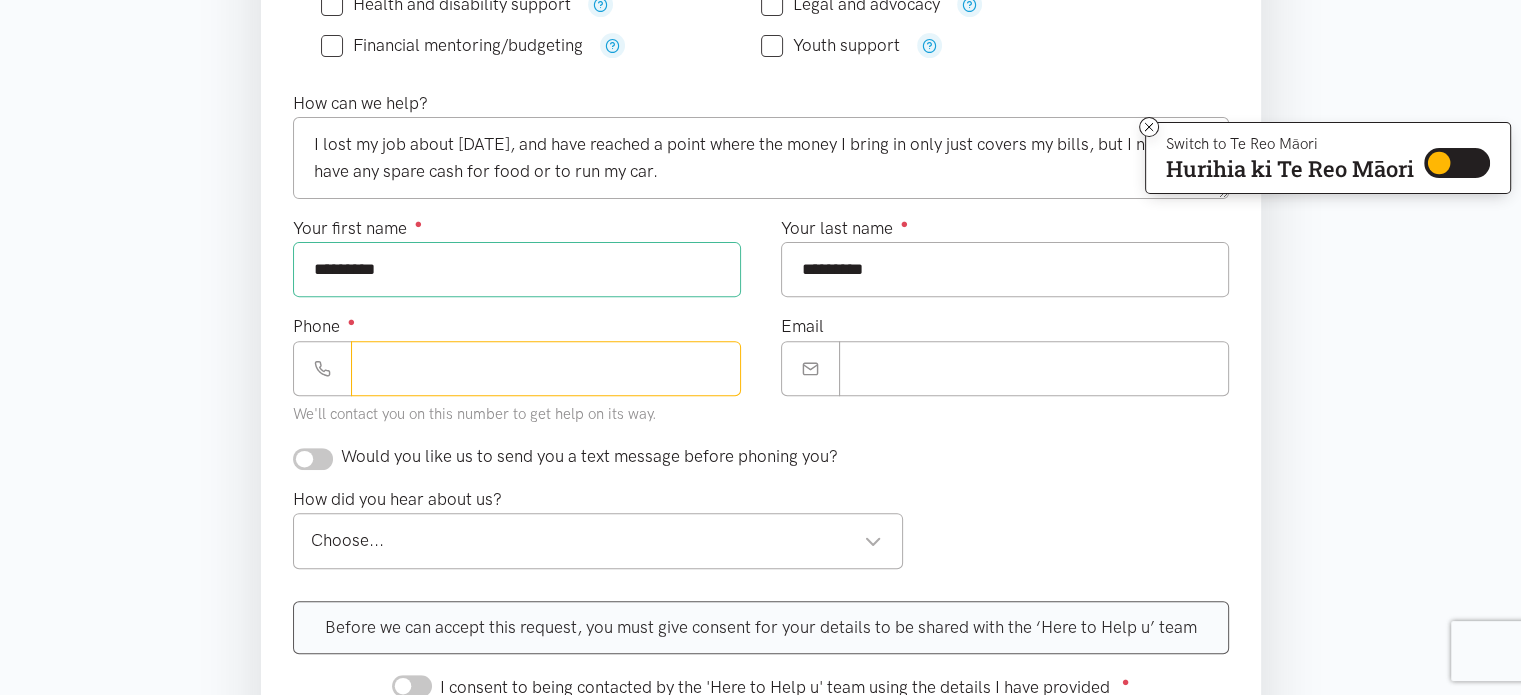 click on "Phone ●" at bounding box center [546, 368] 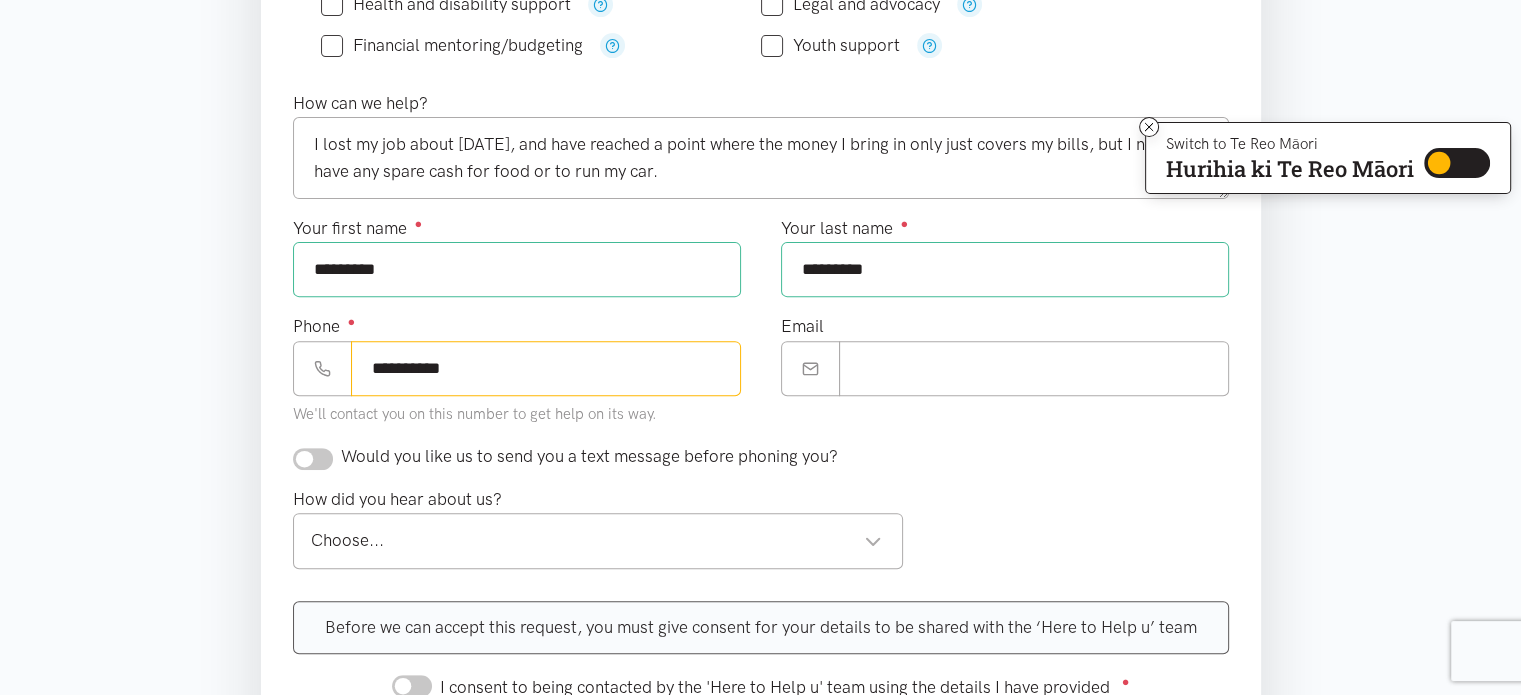 type on "**********" 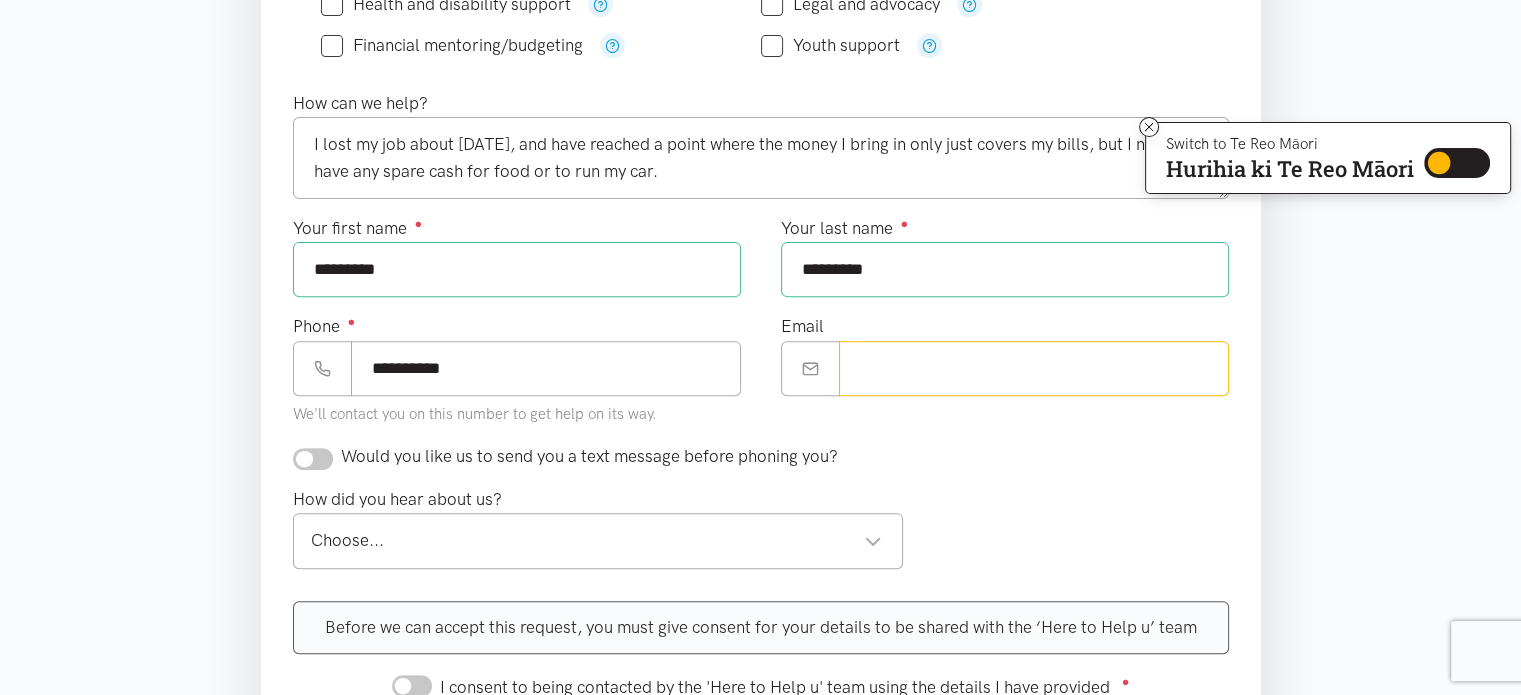 click on "Email" at bounding box center [1034, 368] 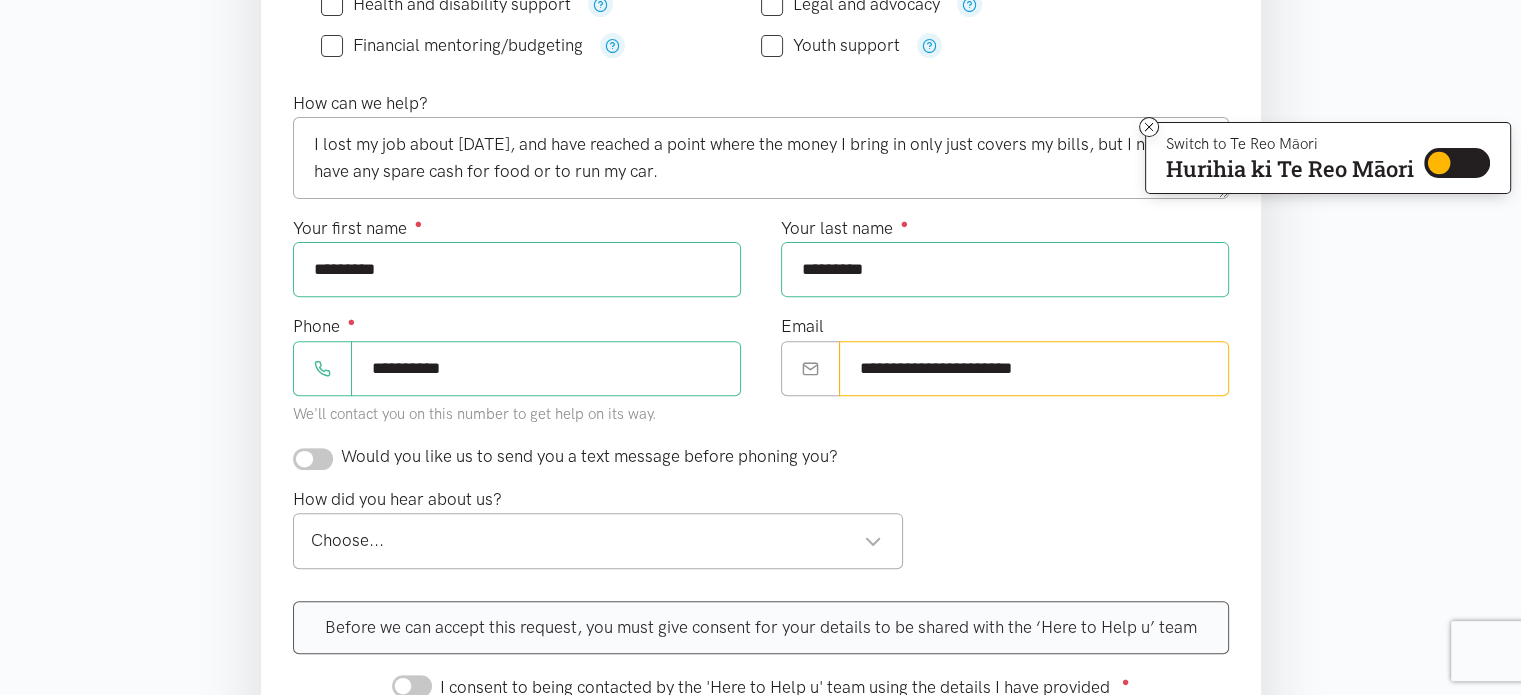 type on "**********" 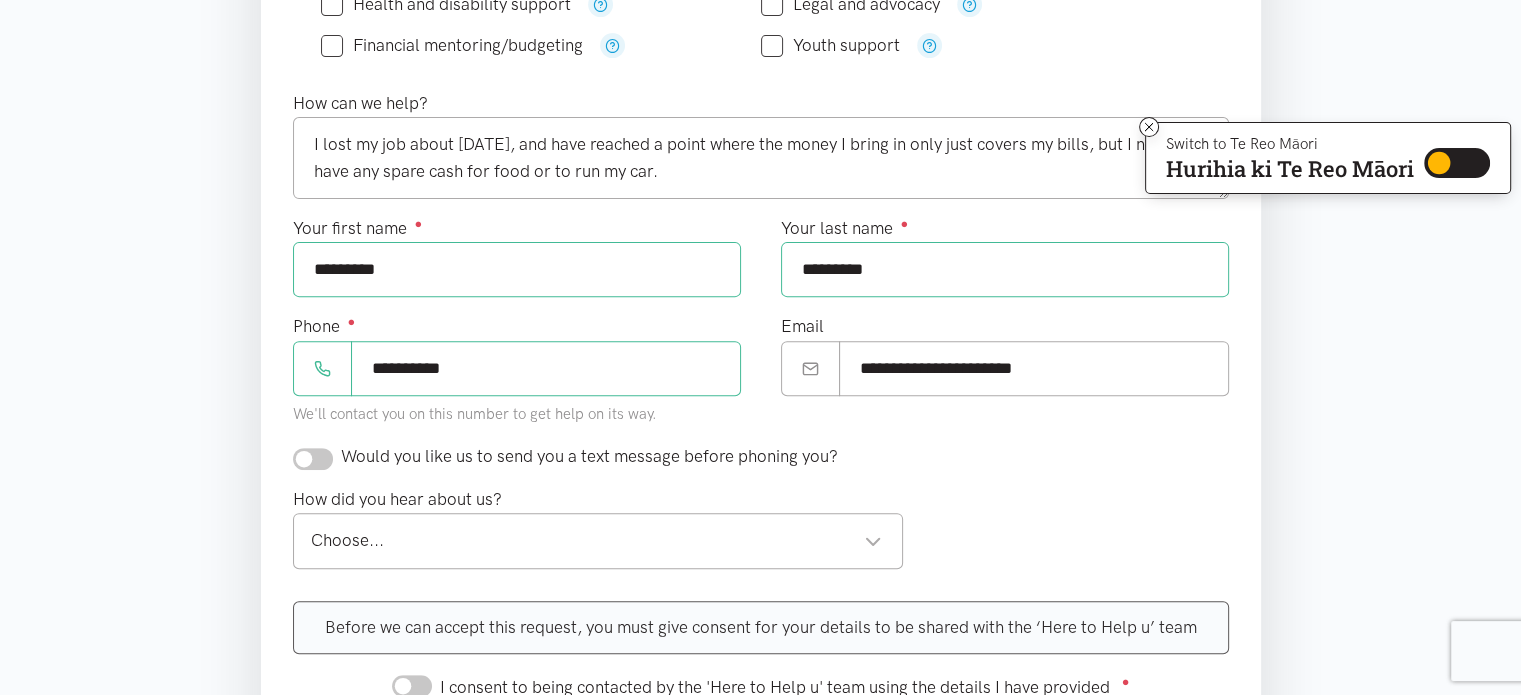 click at bounding box center [313, 459] 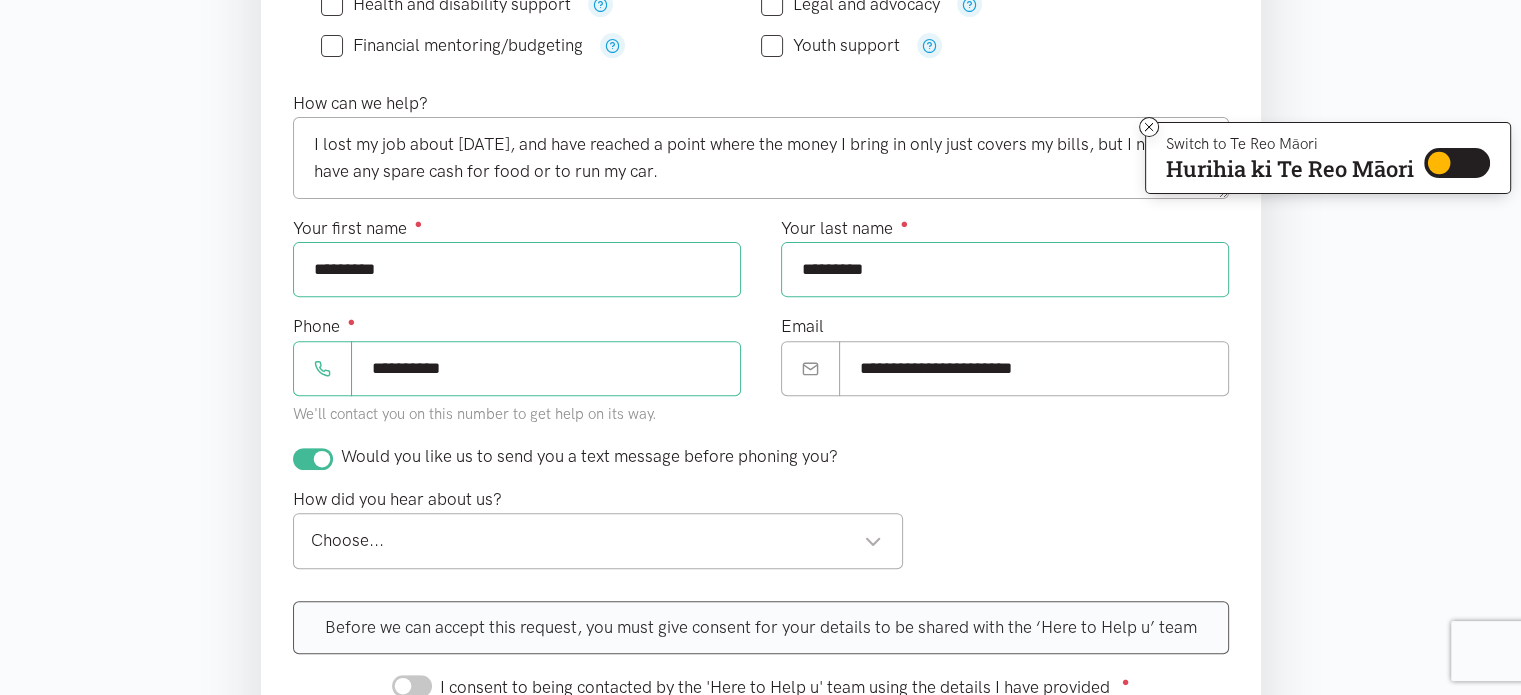 click on "Choose..." at bounding box center (597, 540) 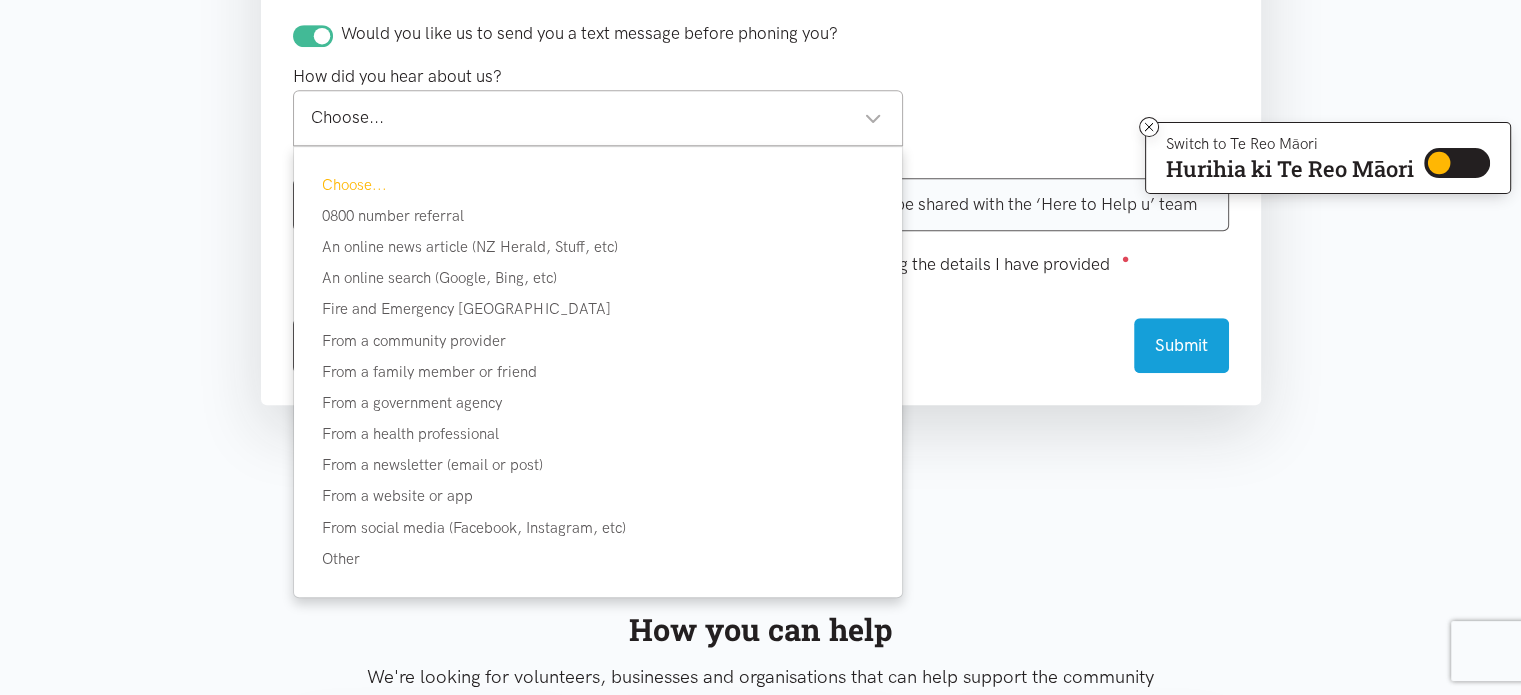 scroll, scrollTop: 1099, scrollLeft: 0, axis: vertical 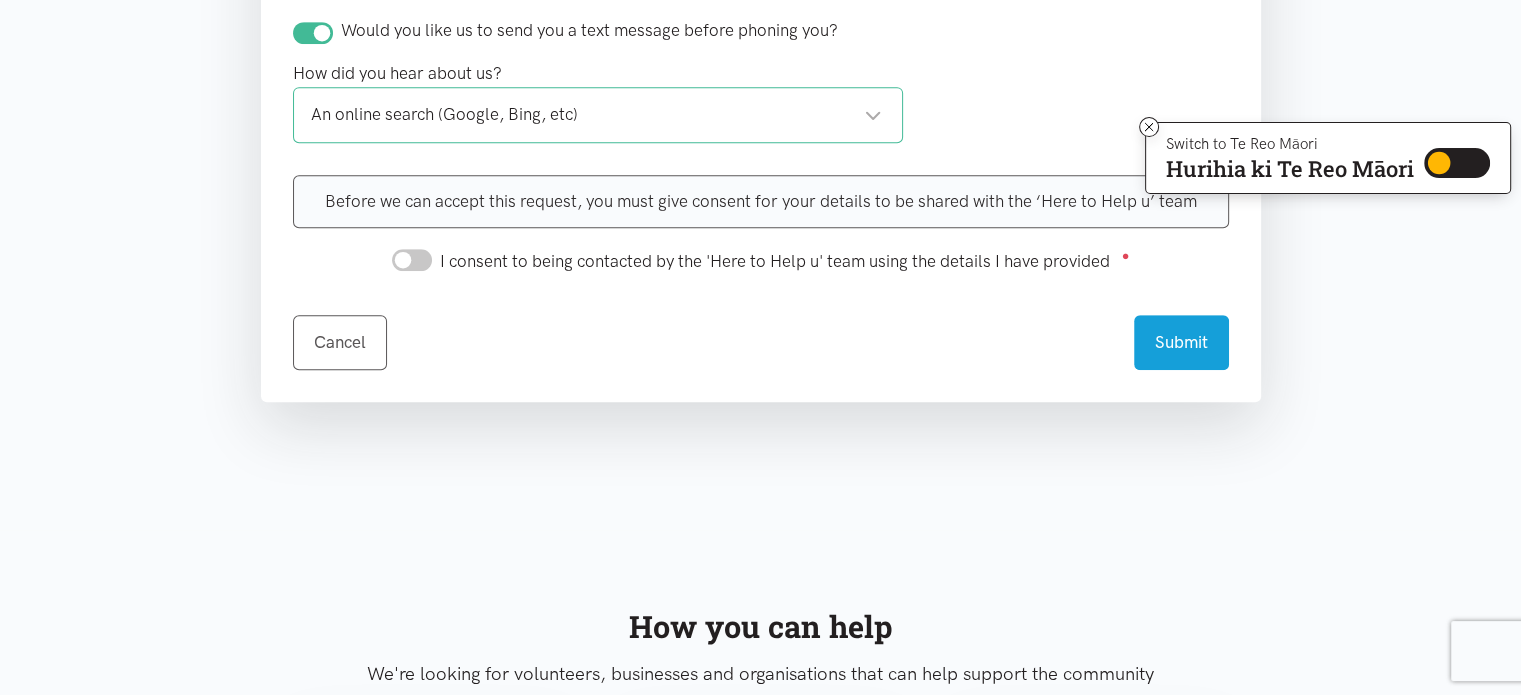 click on "I consent to being contacted by the 'Here to Help u' team using the details I have provided
●" at bounding box center (412, 260) 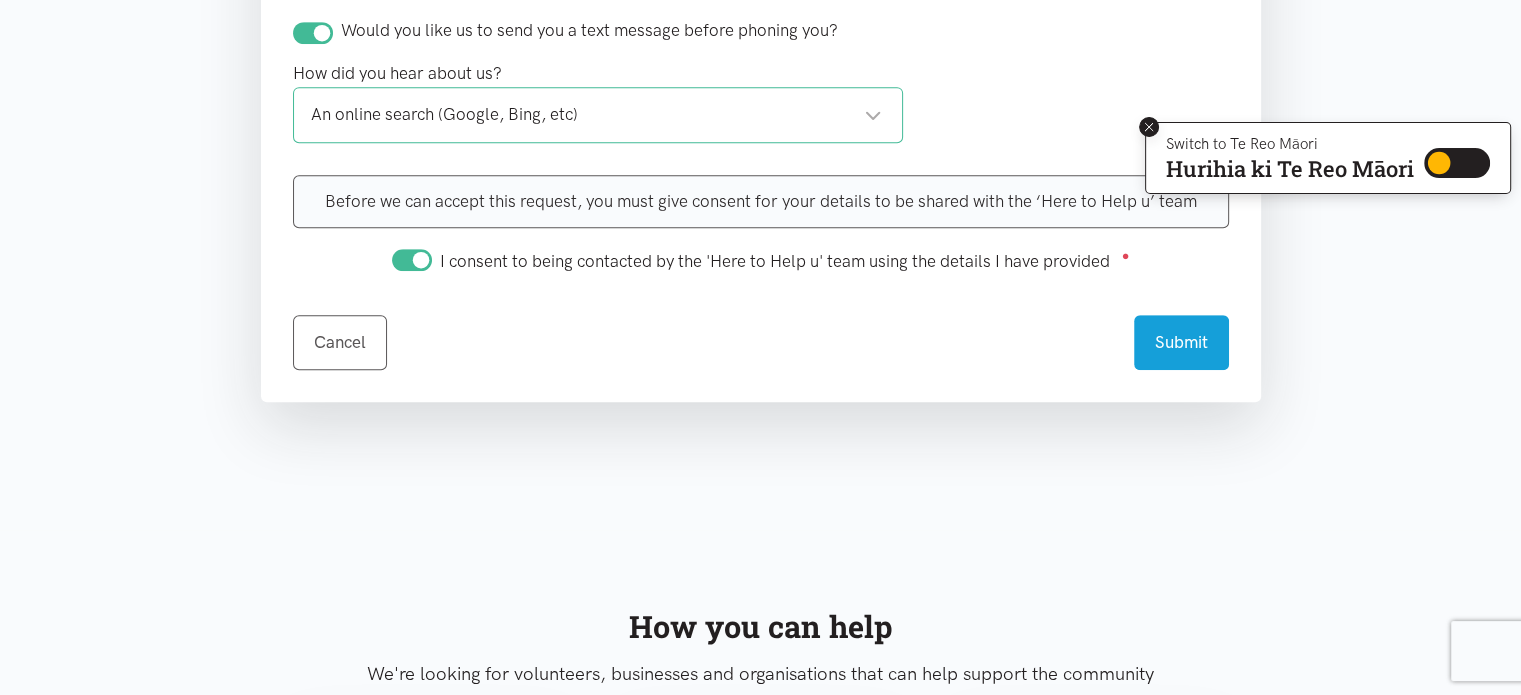 click at bounding box center (1149, 127) 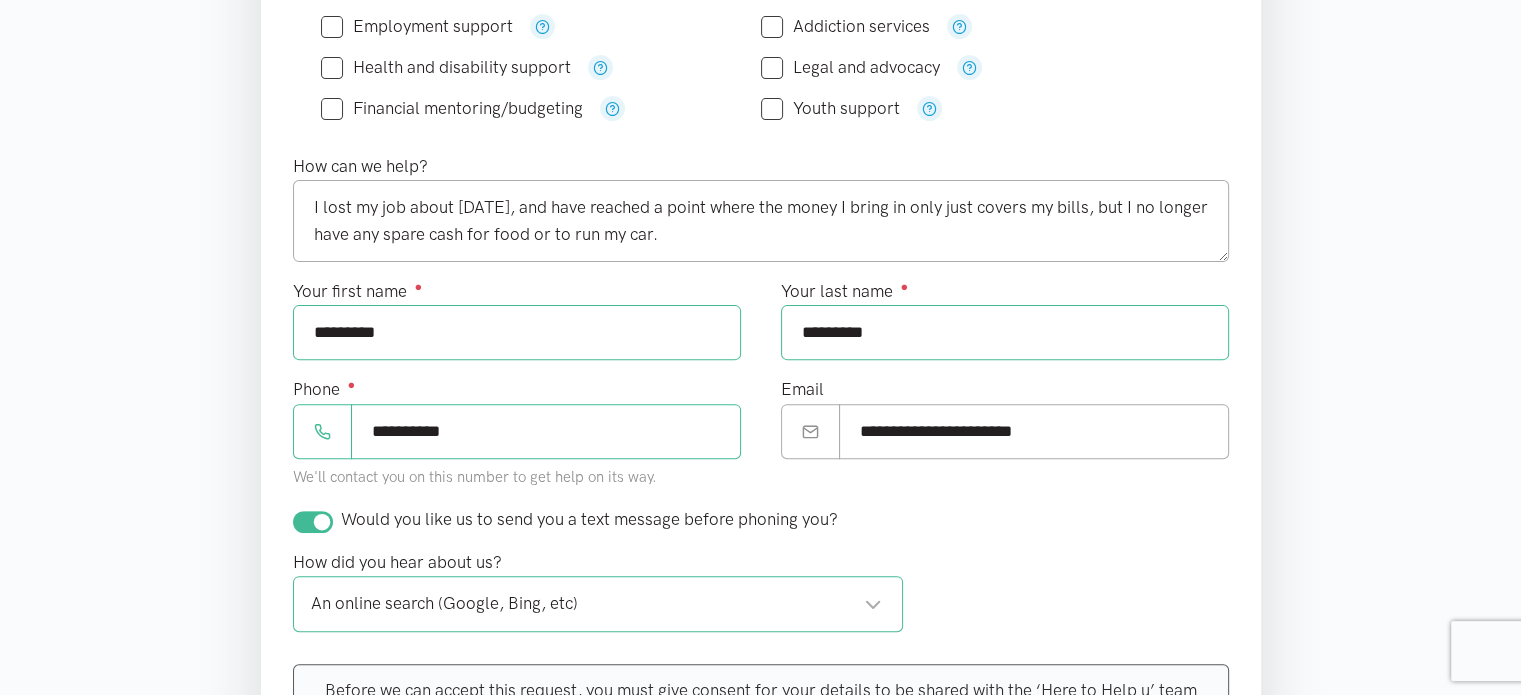 scroll, scrollTop: 604, scrollLeft: 0, axis: vertical 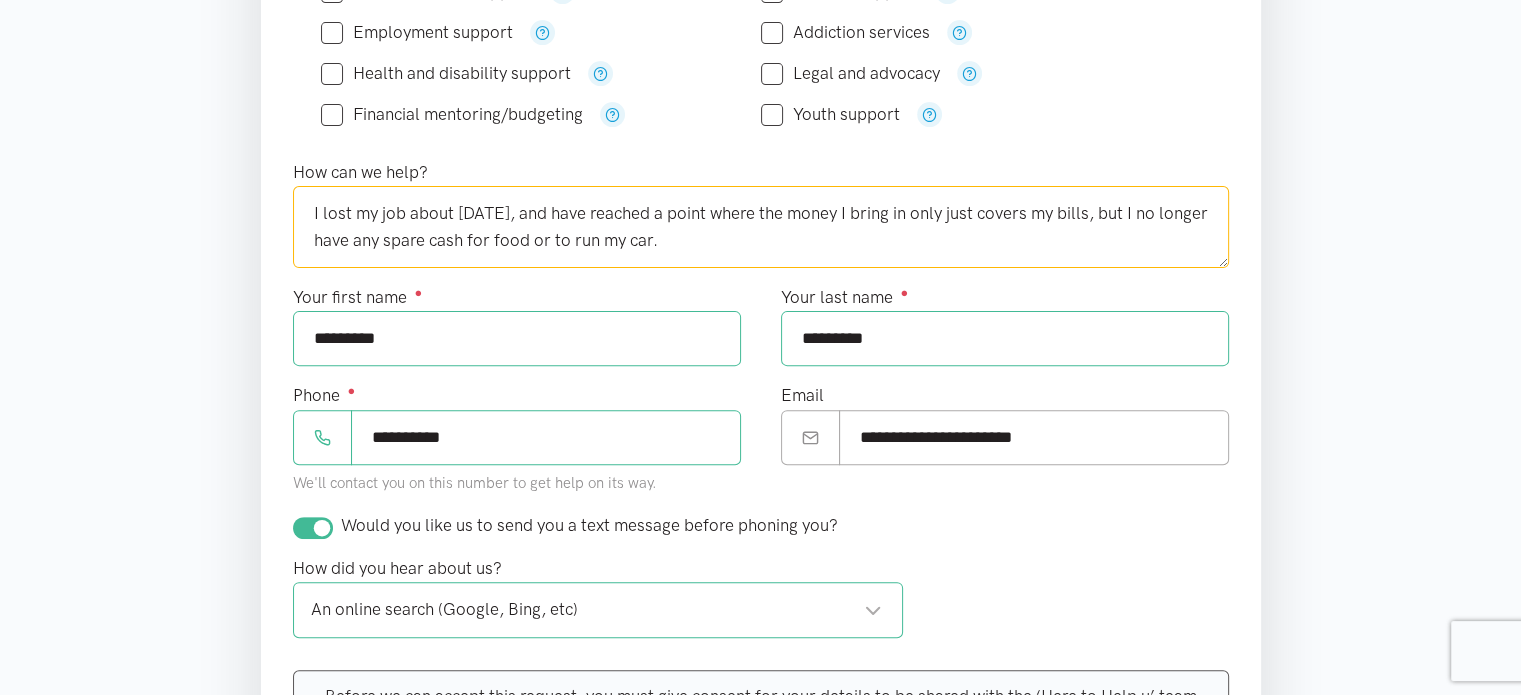 click on "I lost my job about 4 months ago, and have reached a point where the money I bring in only just covers my bills, but I no longer have any spare cash for food or to run my car." at bounding box center (761, 227) 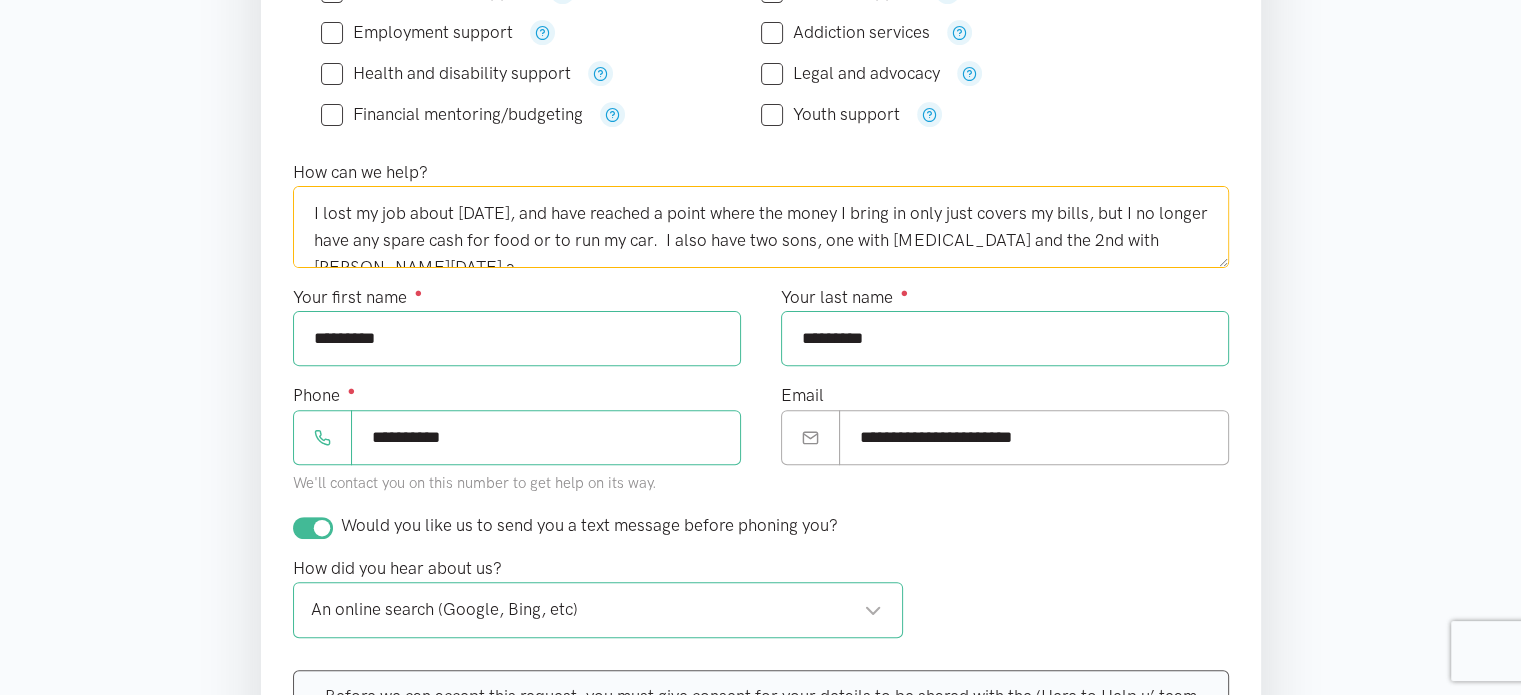 scroll, scrollTop: 10, scrollLeft: 0, axis: vertical 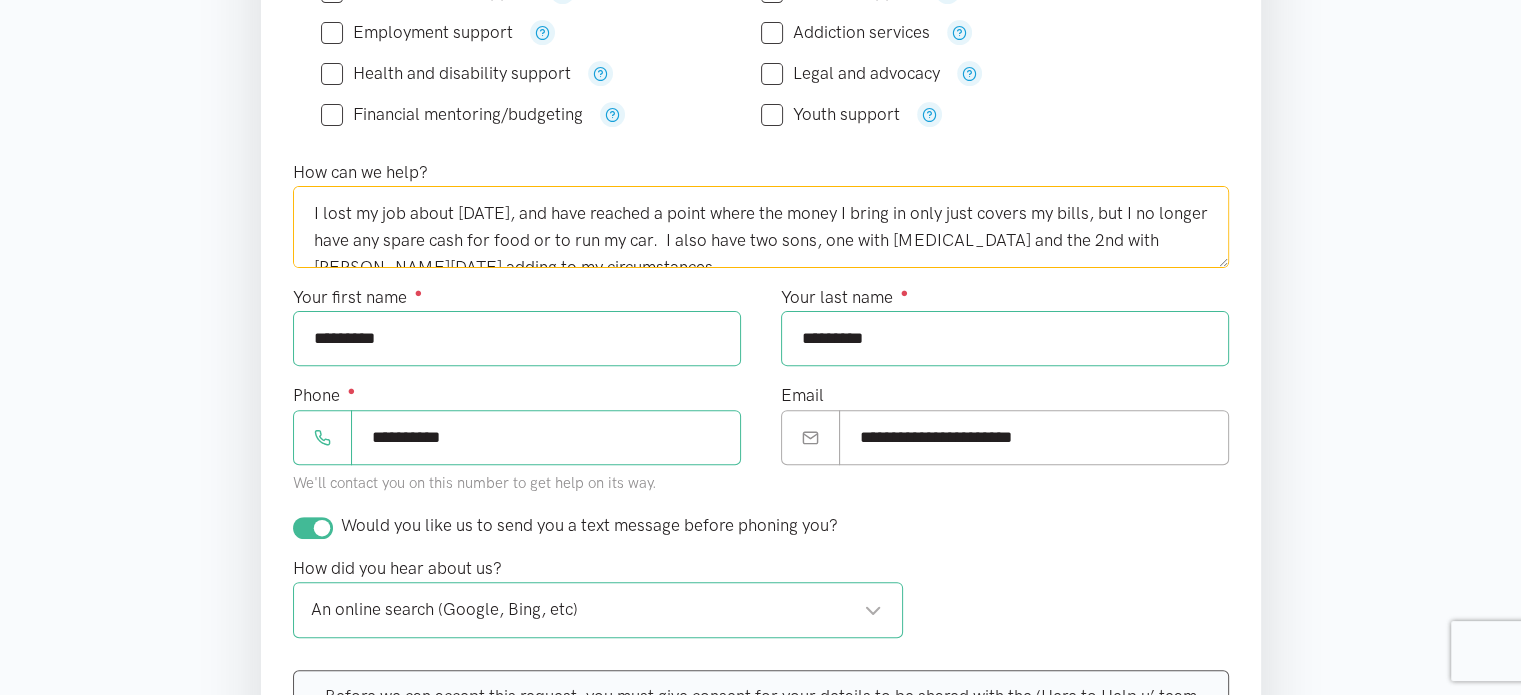 drag, startPoint x: 408, startPoint y: 201, endPoint x: 309, endPoint y: 198, distance: 99.04544 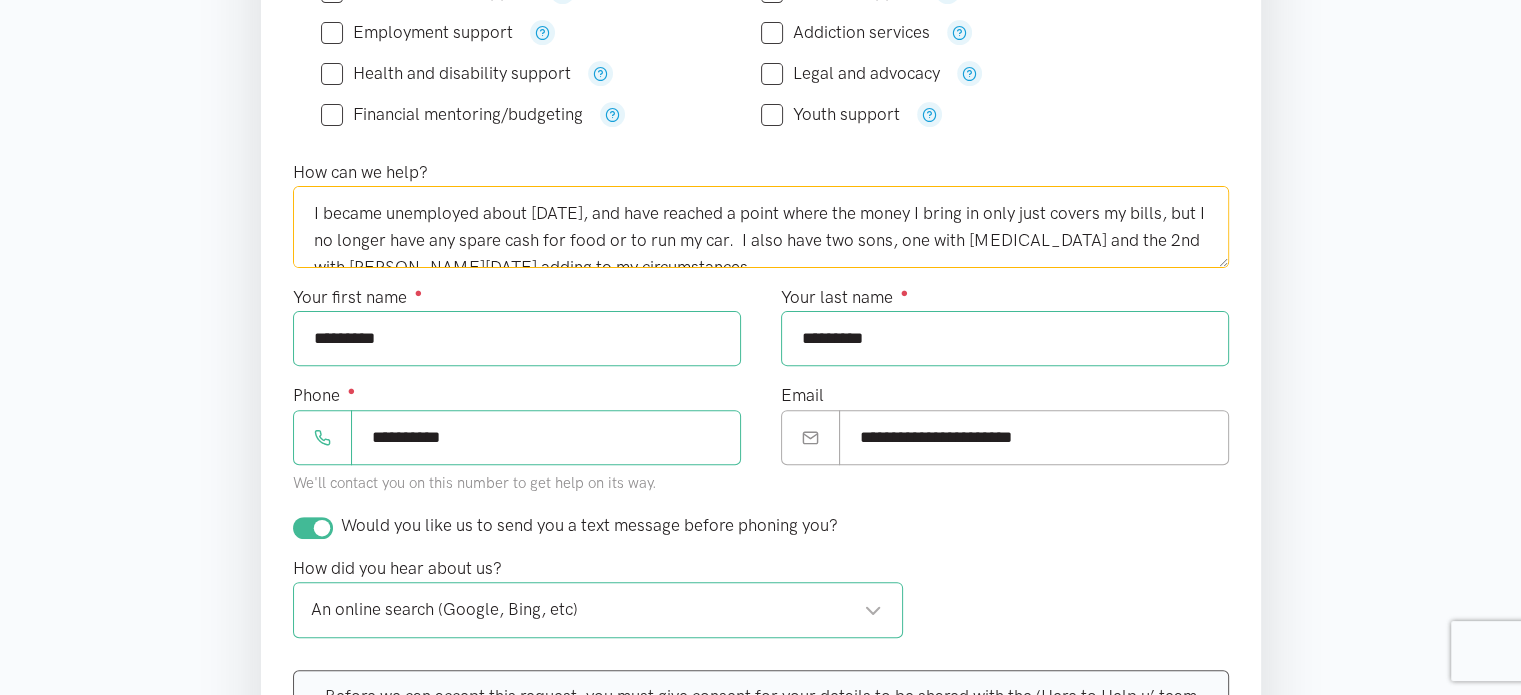 type on "I became unemployed about 4 months ago, and have reached a point where the money I bring in only just covers my bills, but I no longer have any spare cash for food or to run my car.  I also have two sons, one with Autism and the 2nd with Bi Pola adding to my circumstances." 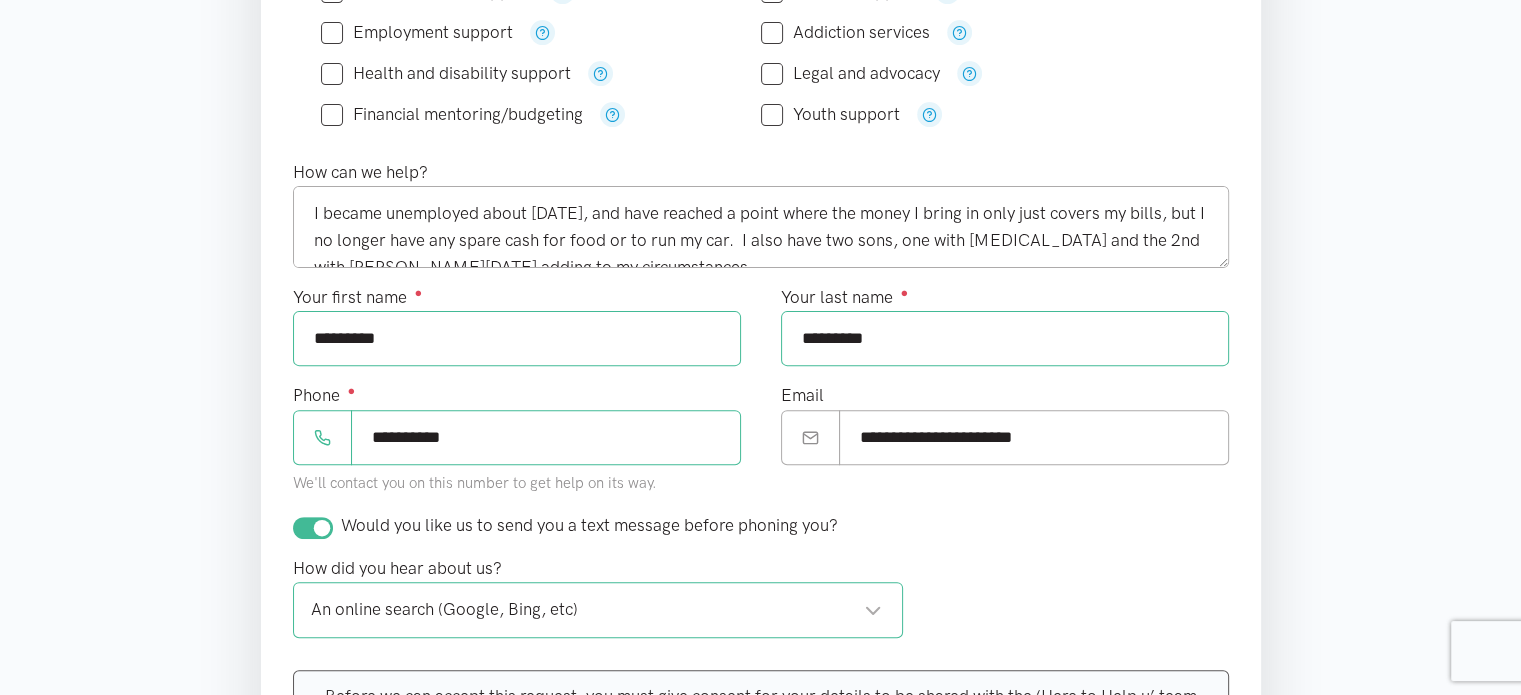 drag, startPoint x: 881, startPoint y: 331, endPoint x: 800, endPoint y: 323, distance: 81.394104 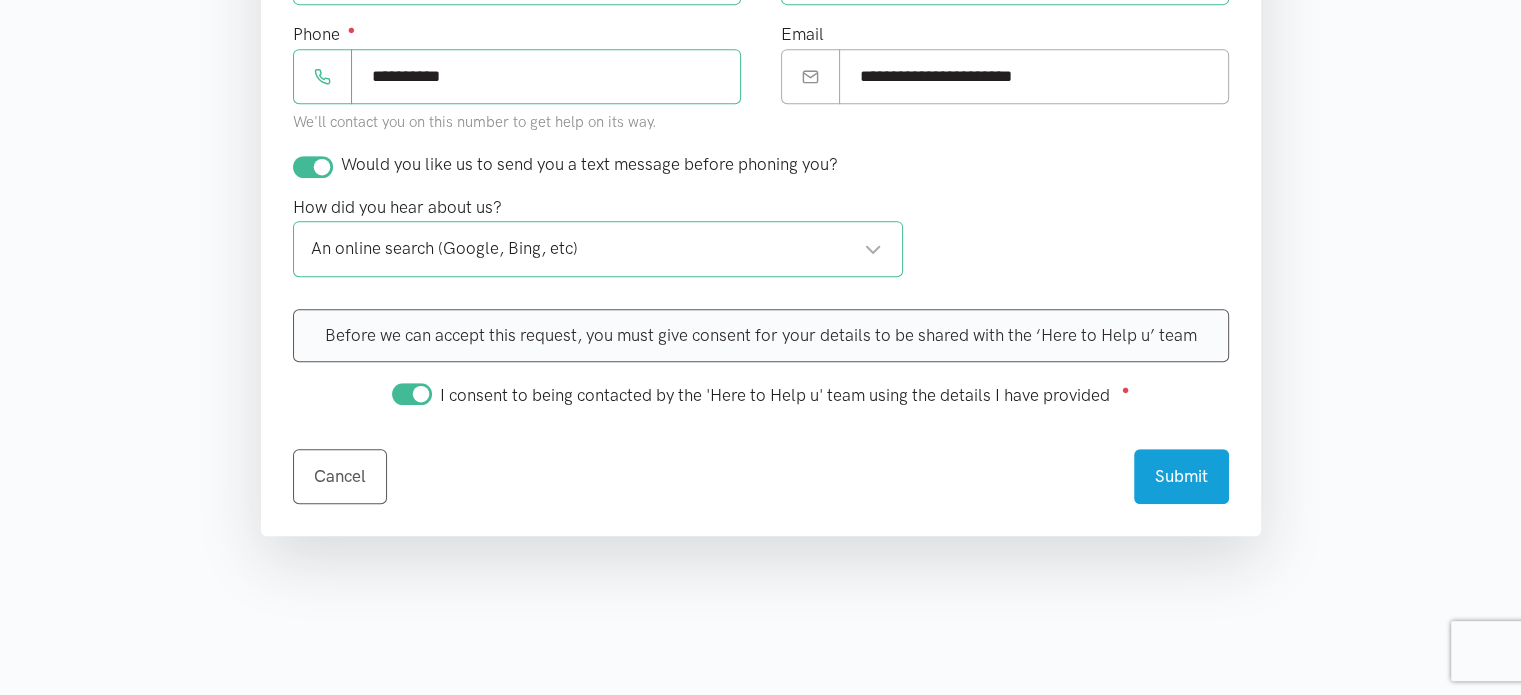 scroll, scrollTop: 984, scrollLeft: 0, axis: vertical 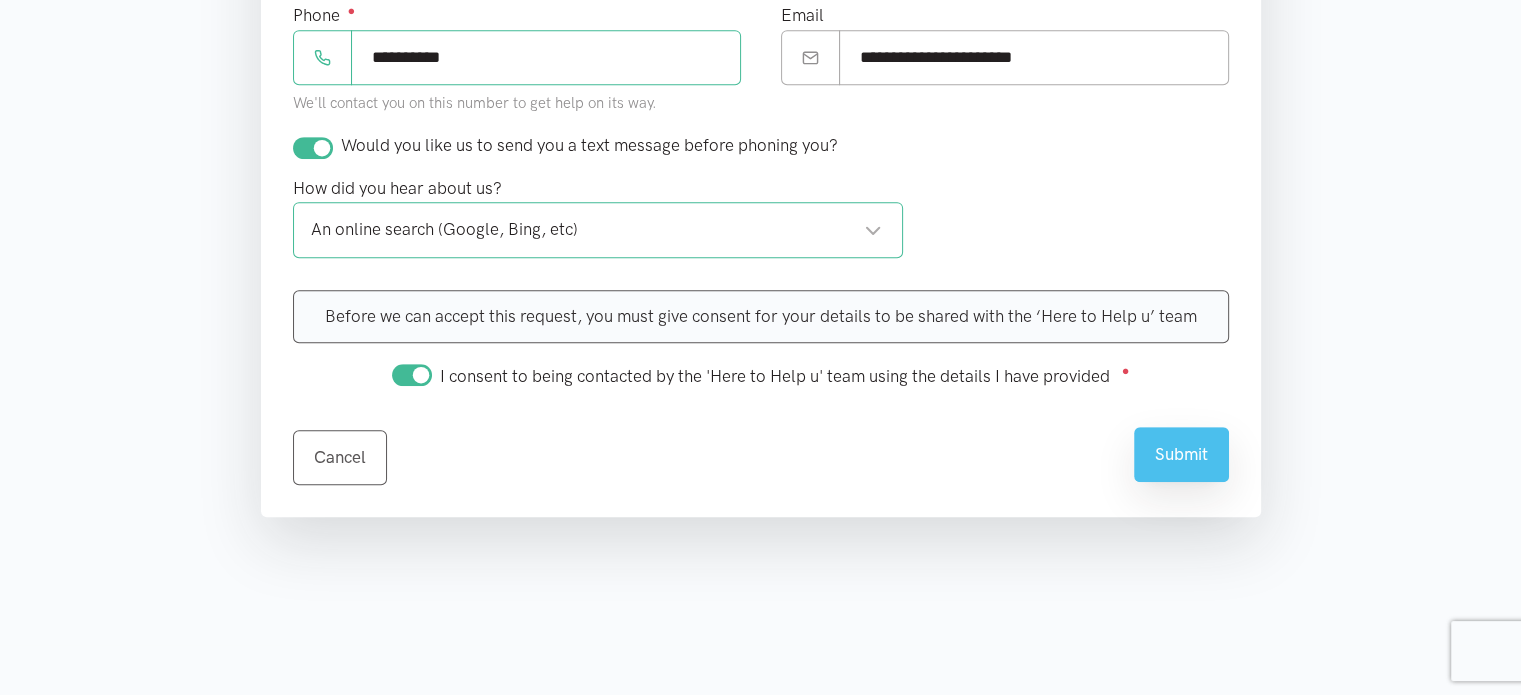 type on "******" 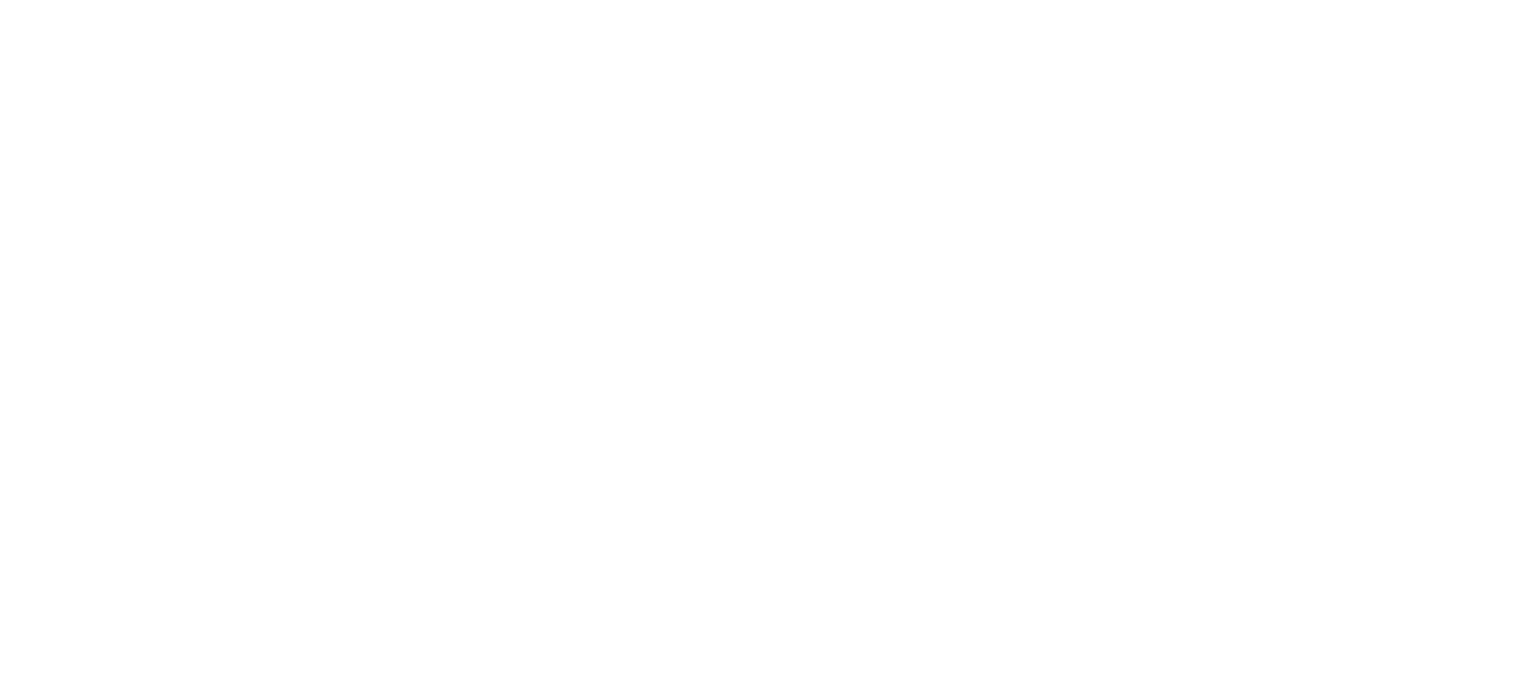 scroll, scrollTop: 0, scrollLeft: 0, axis: both 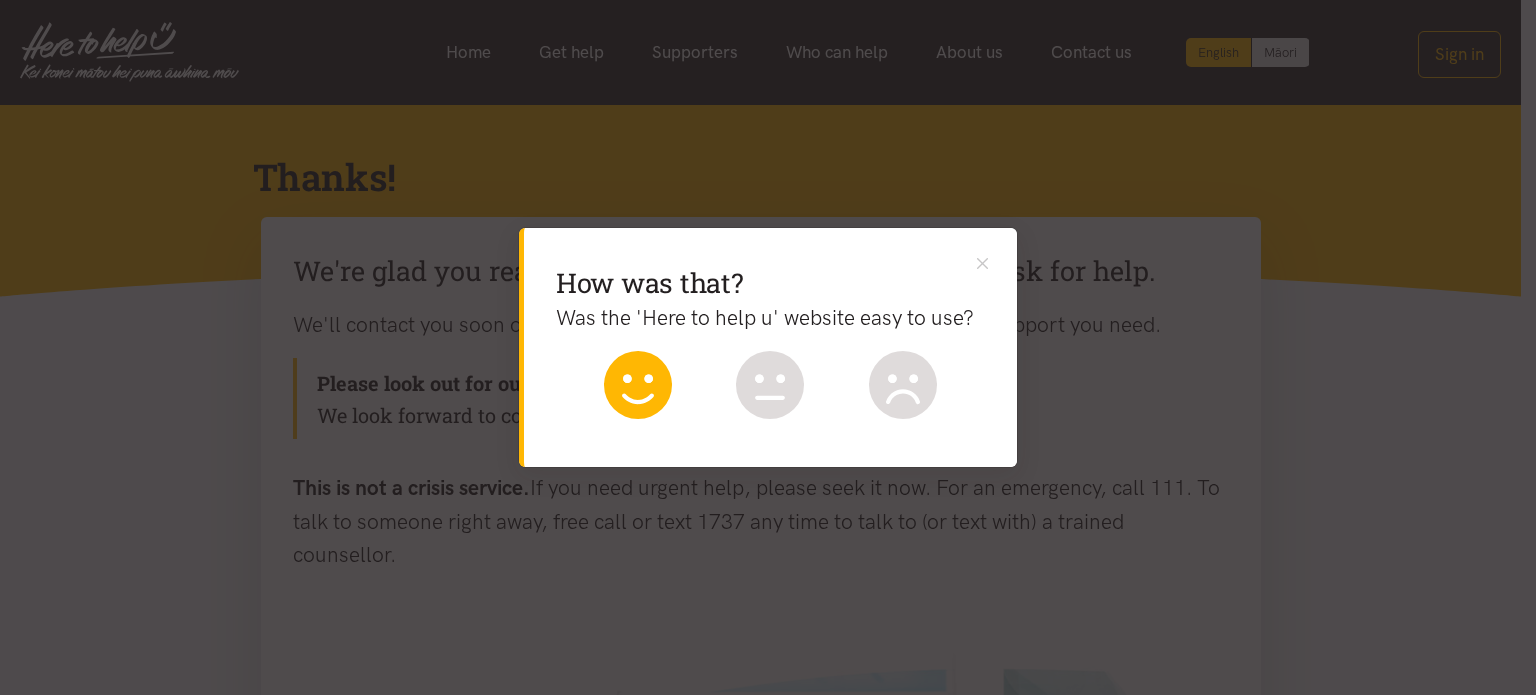 click 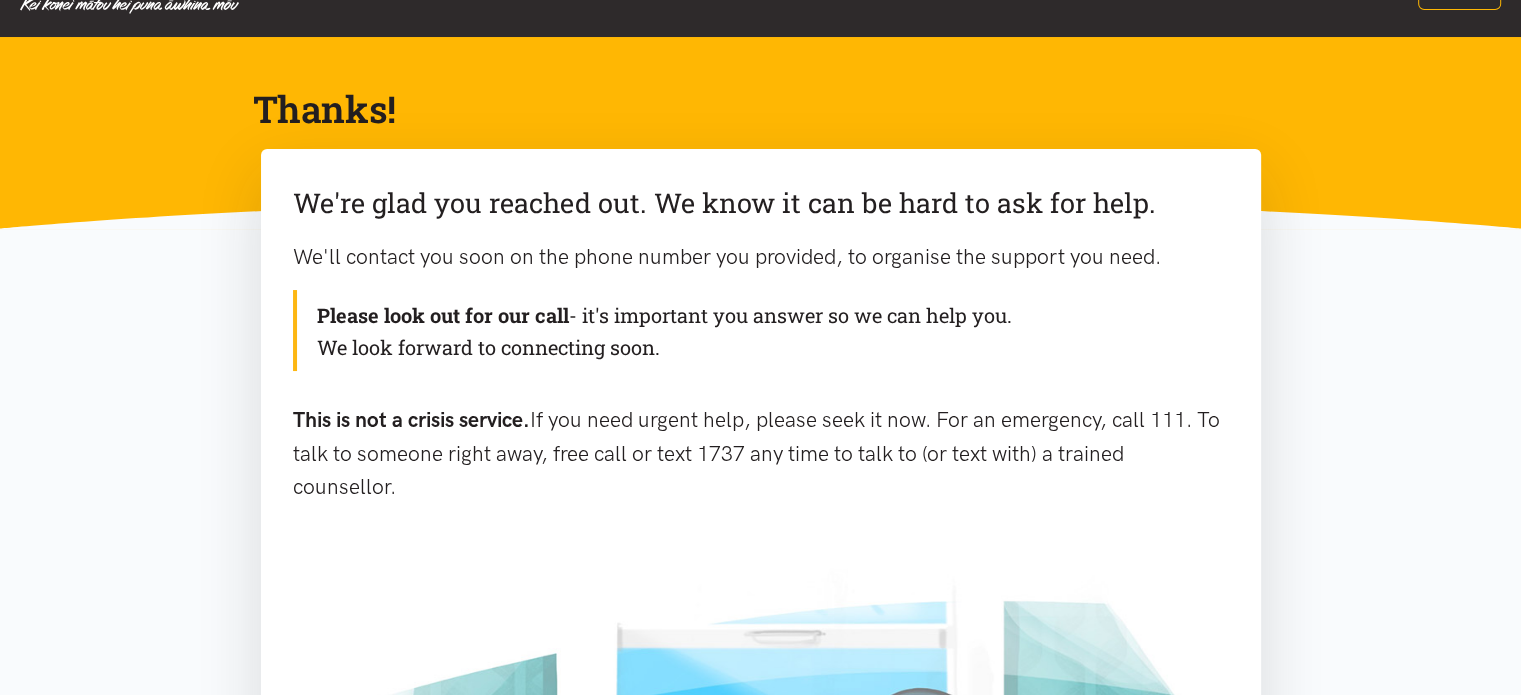 scroll, scrollTop: 0, scrollLeft: 0, axis: both 